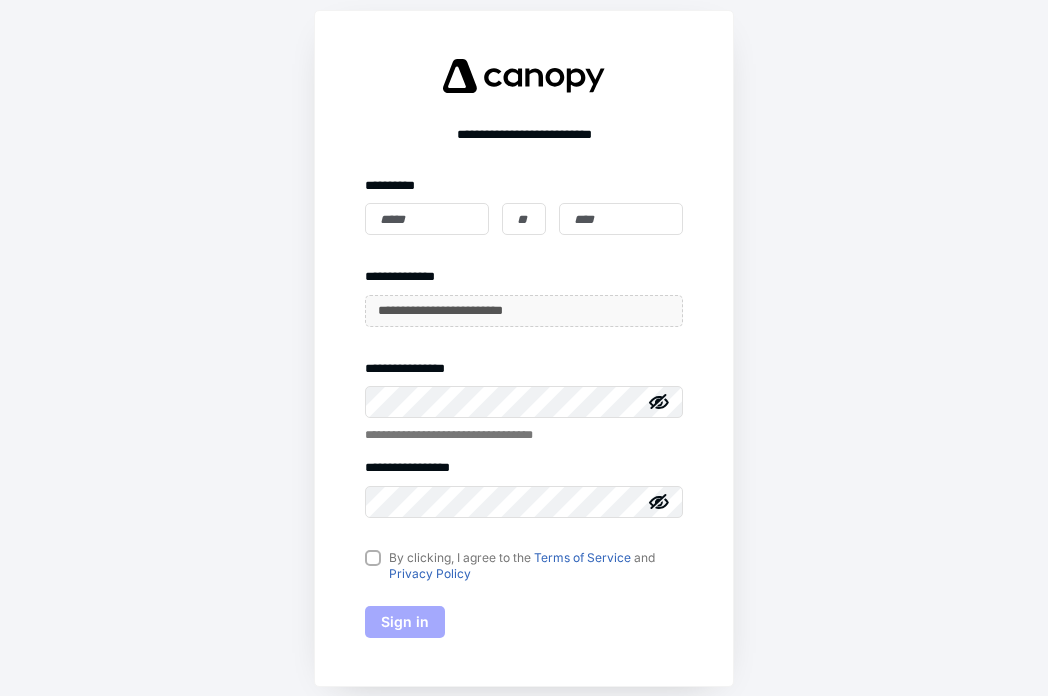 scroll, scrollTop: 0, scrollLeft: 0, axis: both 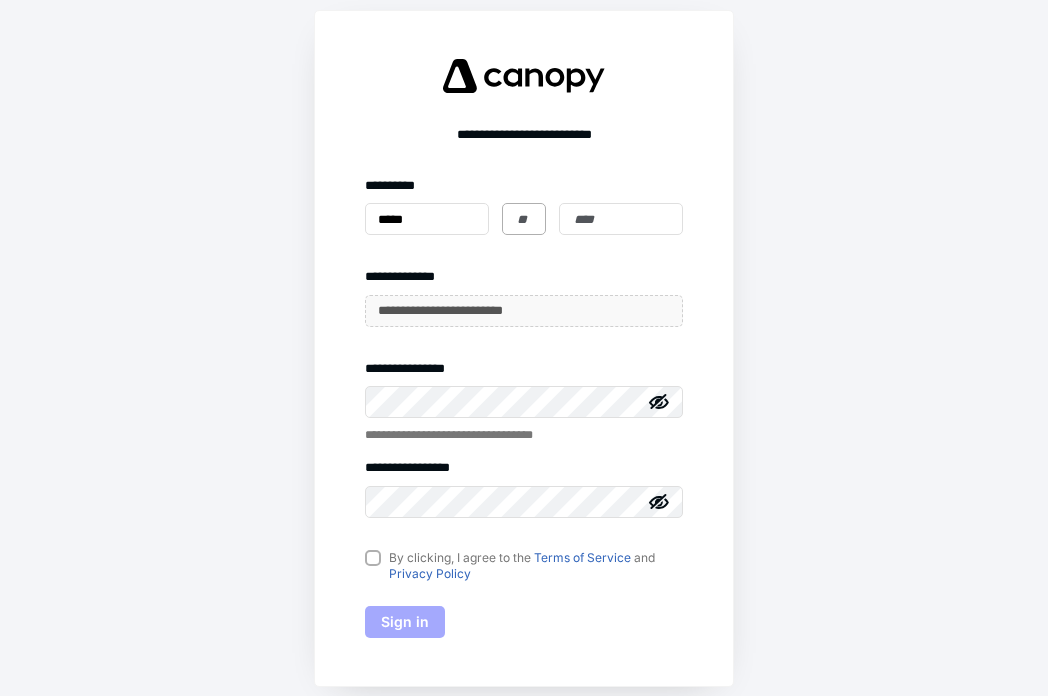 type on "*****" 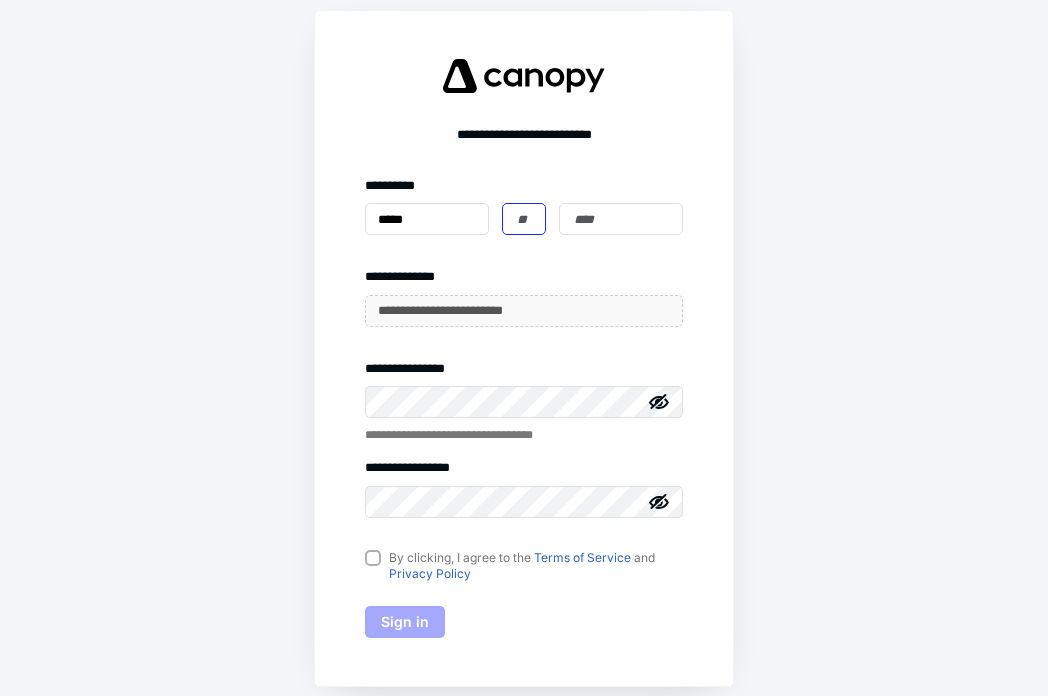 click at bounding box center (524, 219) 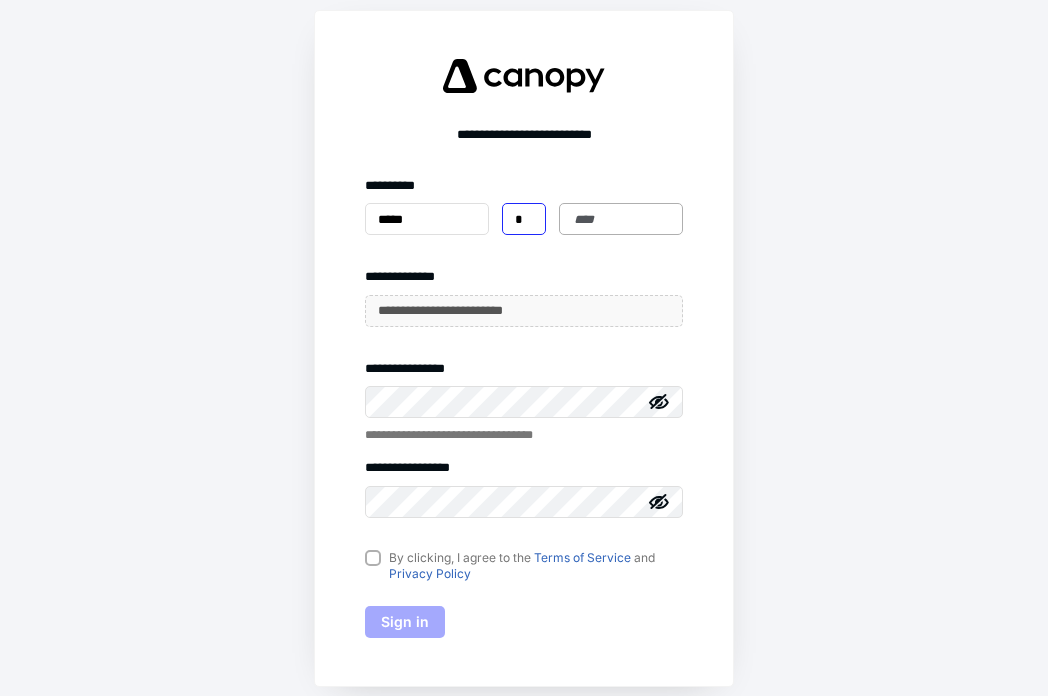 type on "*" 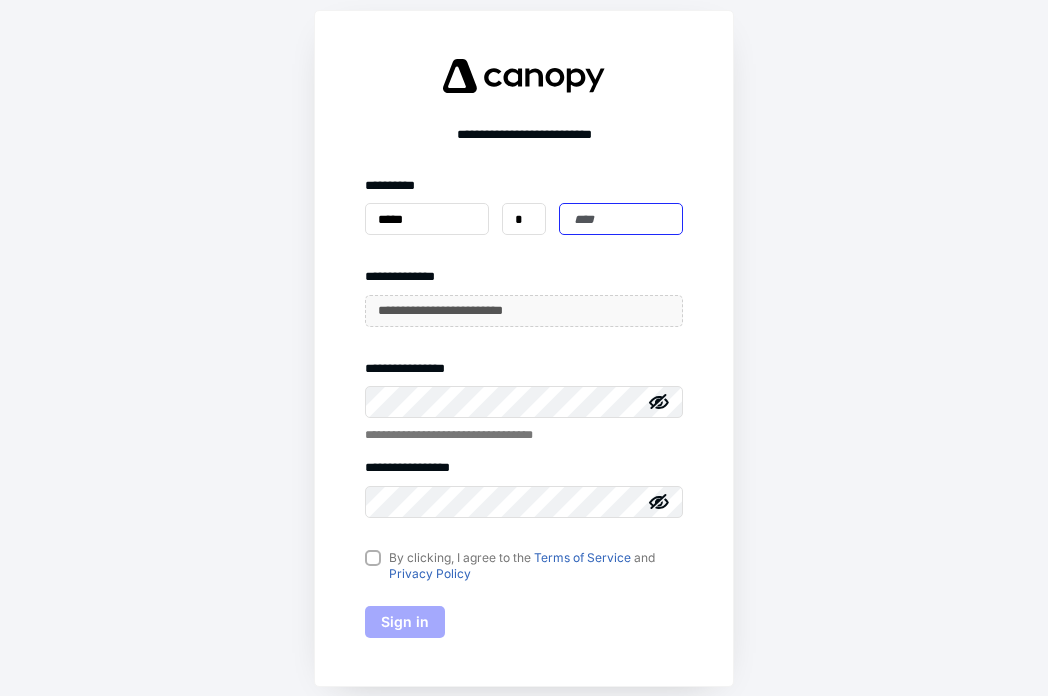 click at bounding box center [621, 219] 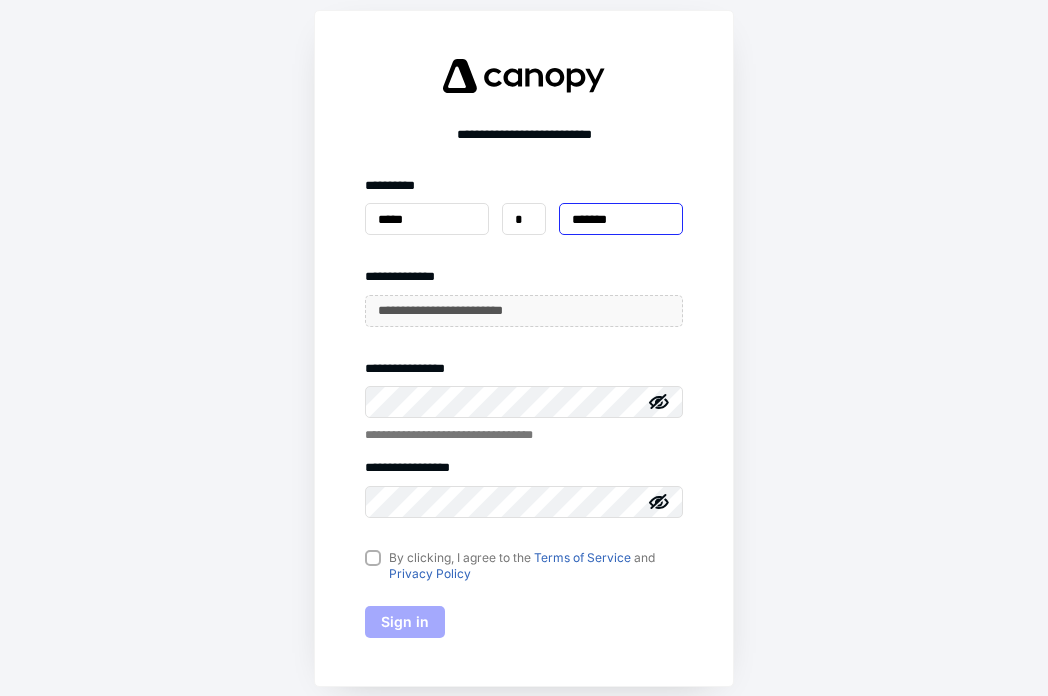 type on "*******" 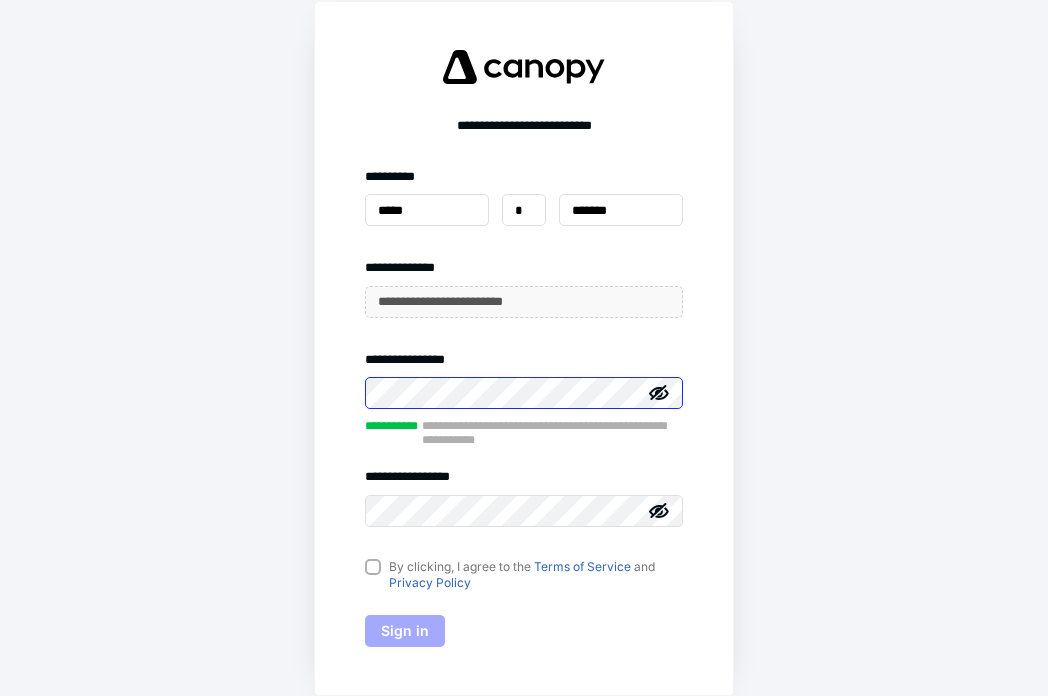 scroll, scrollTop: 0, scrollLeft: 0, axis: both 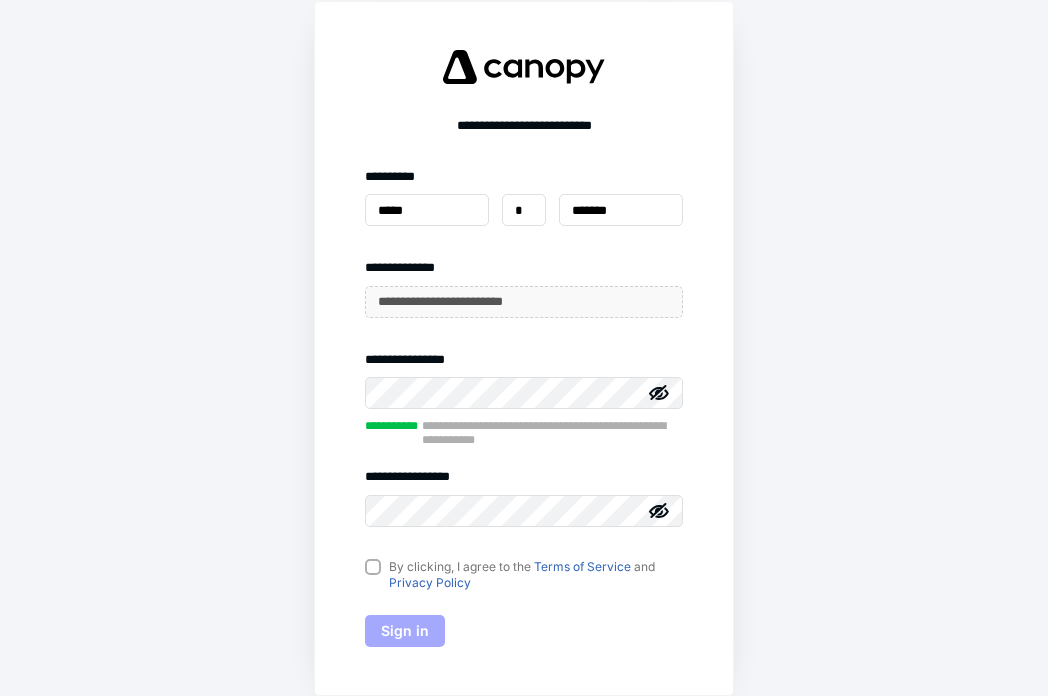 click 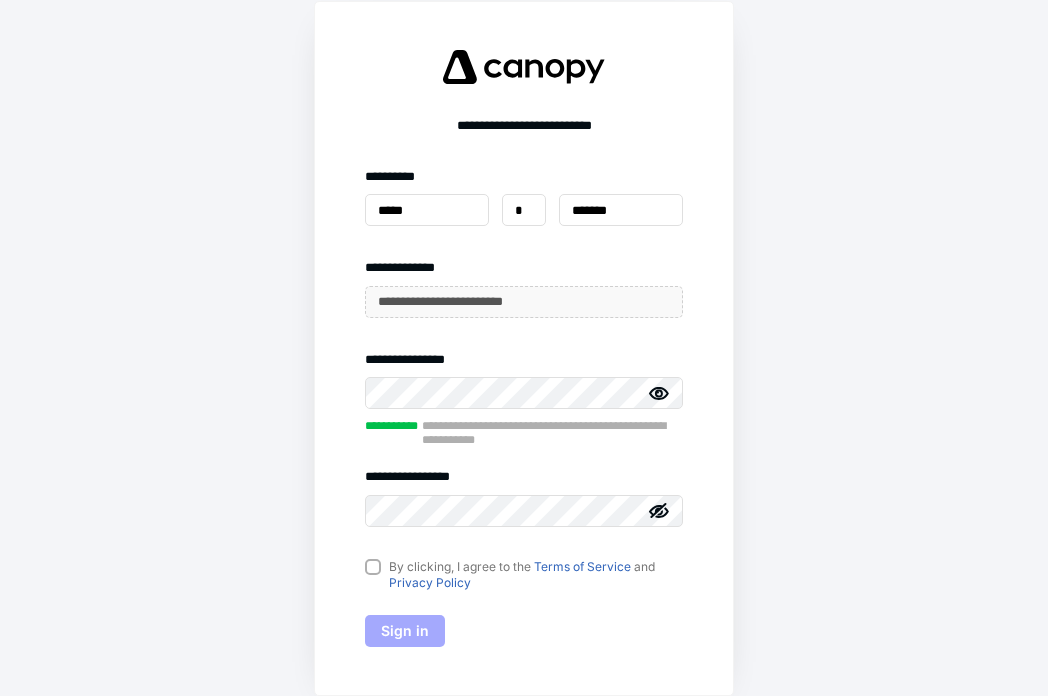click 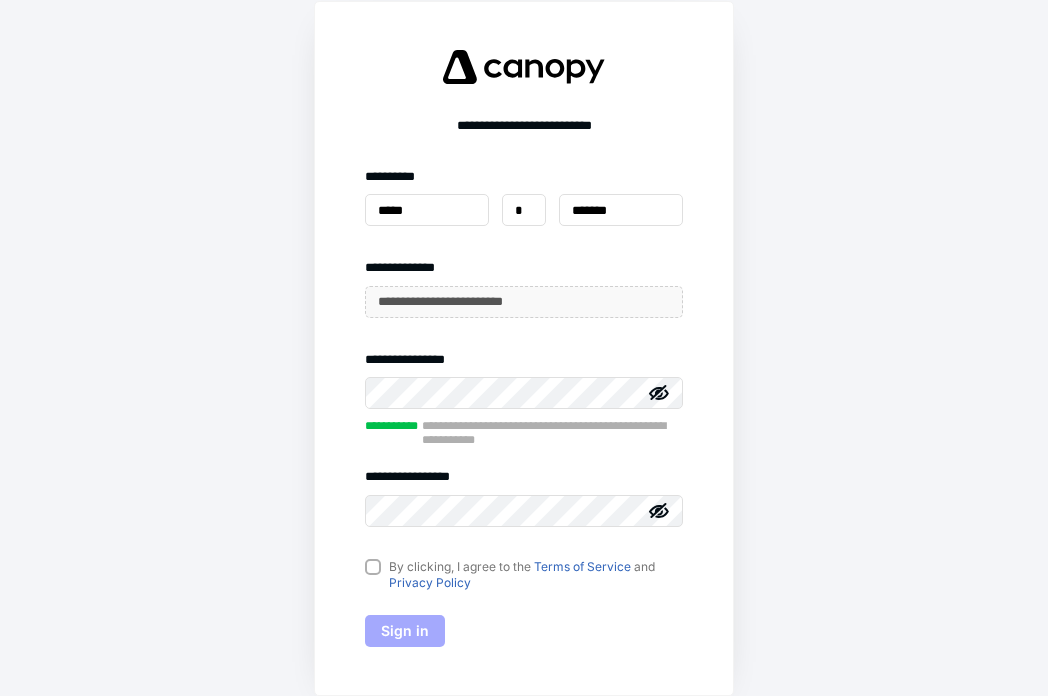 click 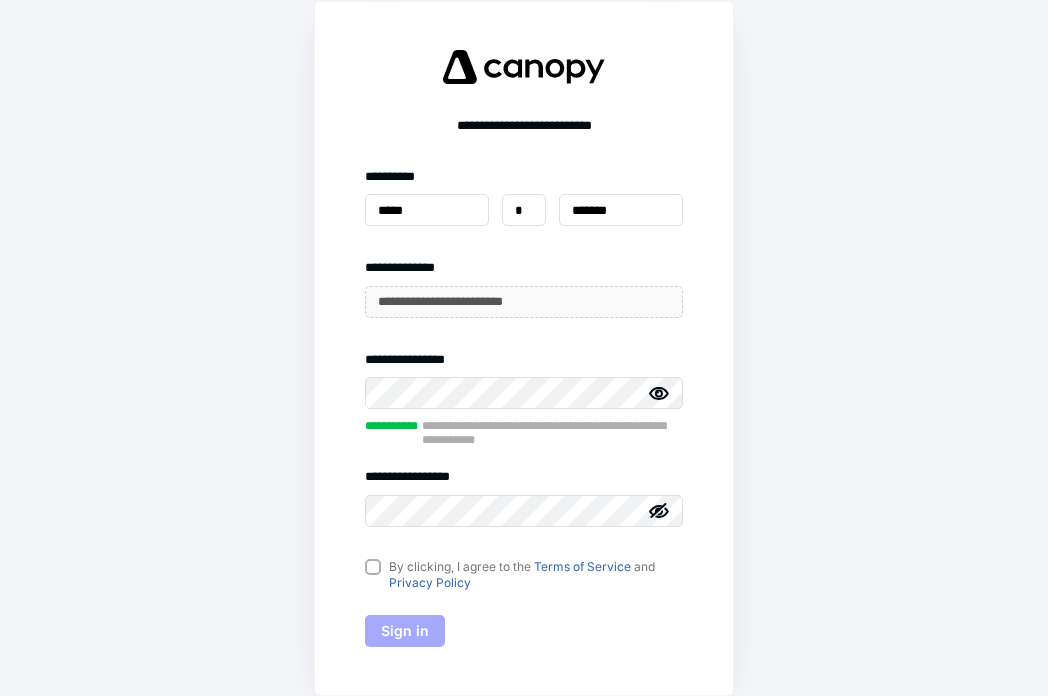click 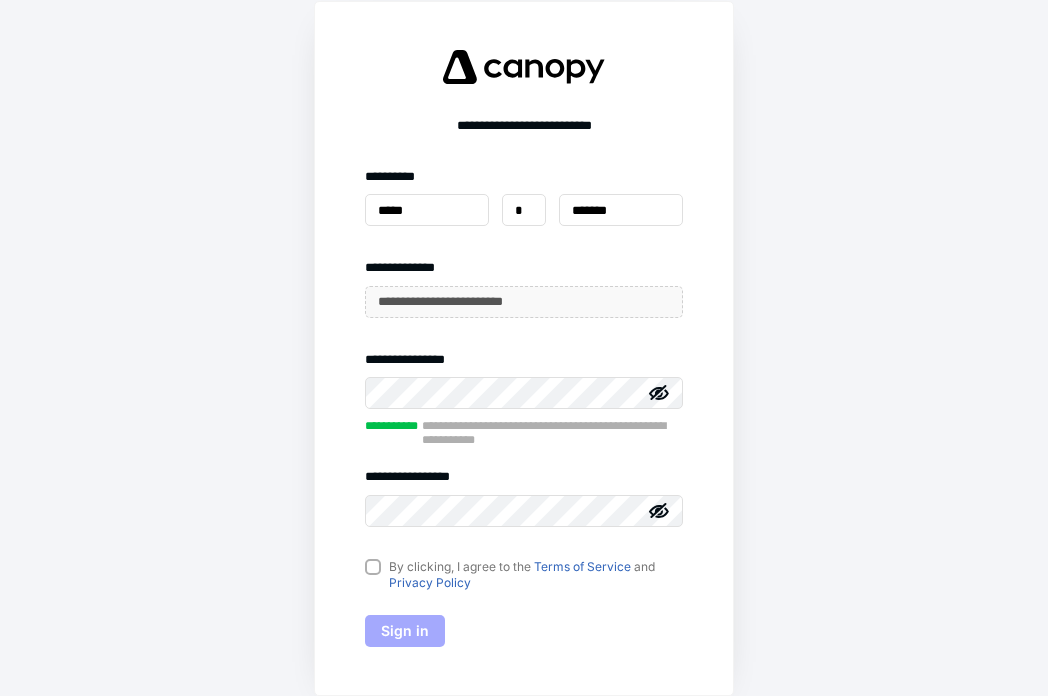 click on "By clicking, I agree to the   Terms of Service   and   Privacy Policy" at bounding box center [524, 575] 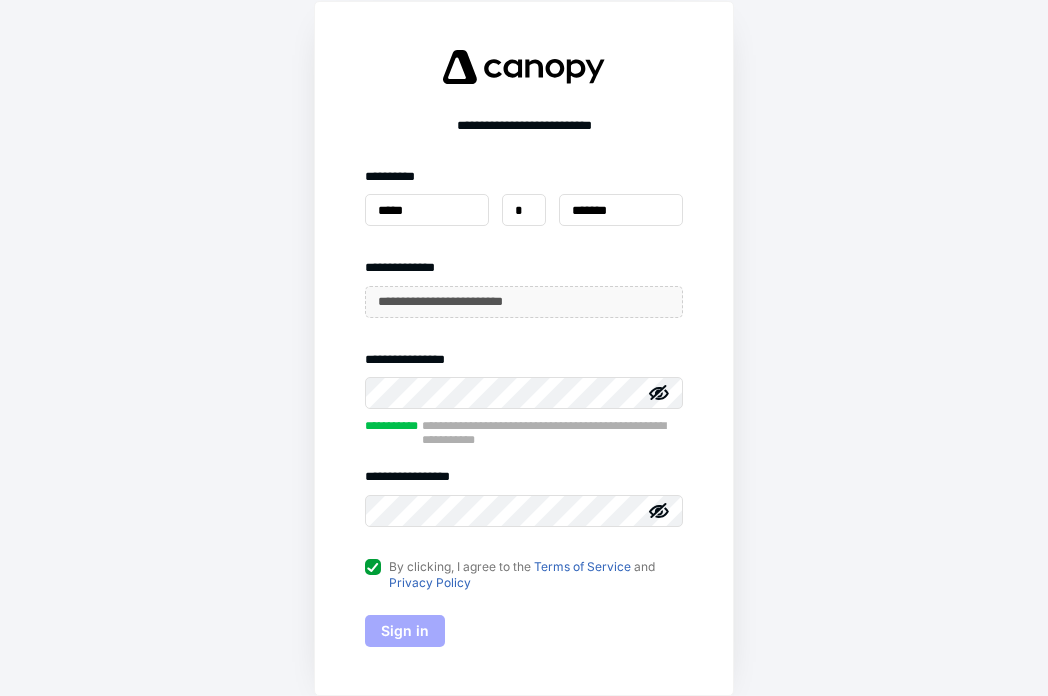 checkbox on "true" 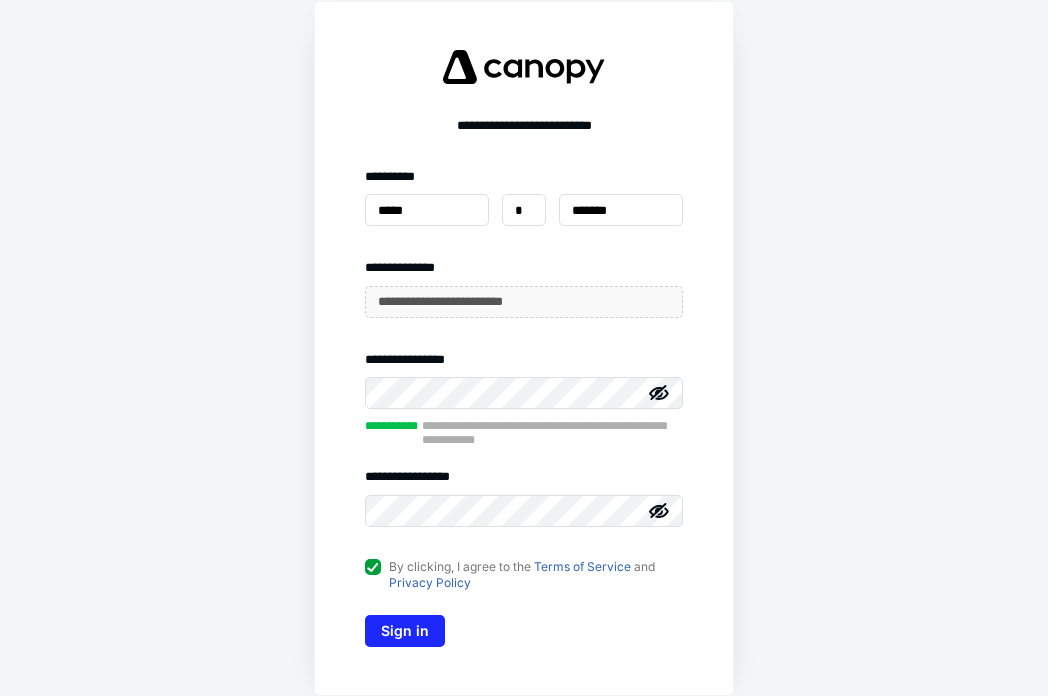 click 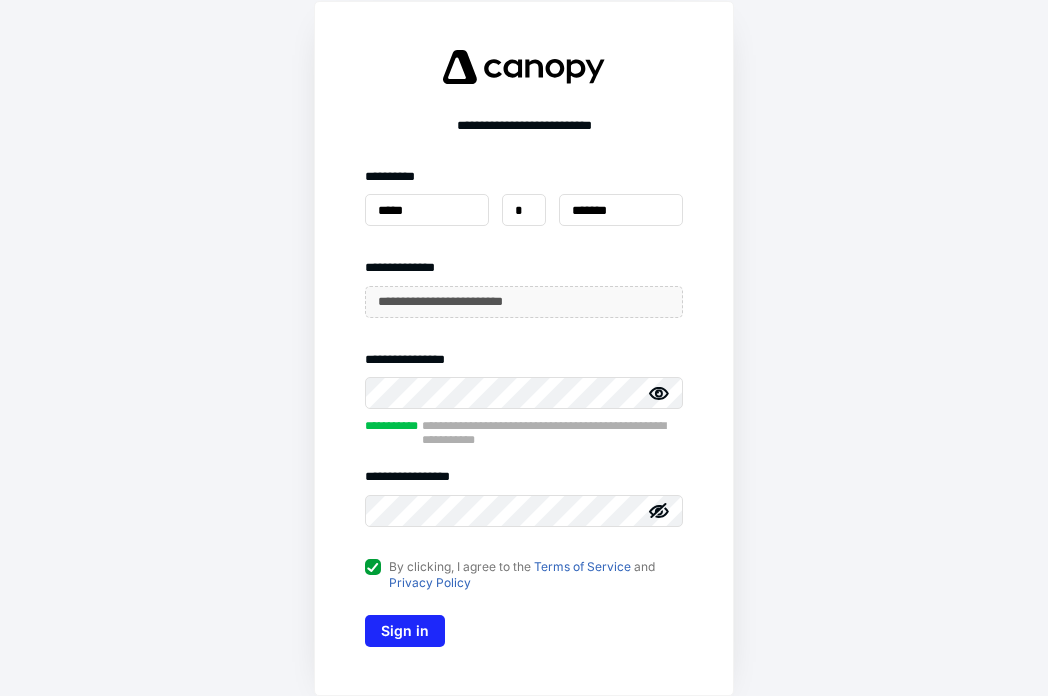click 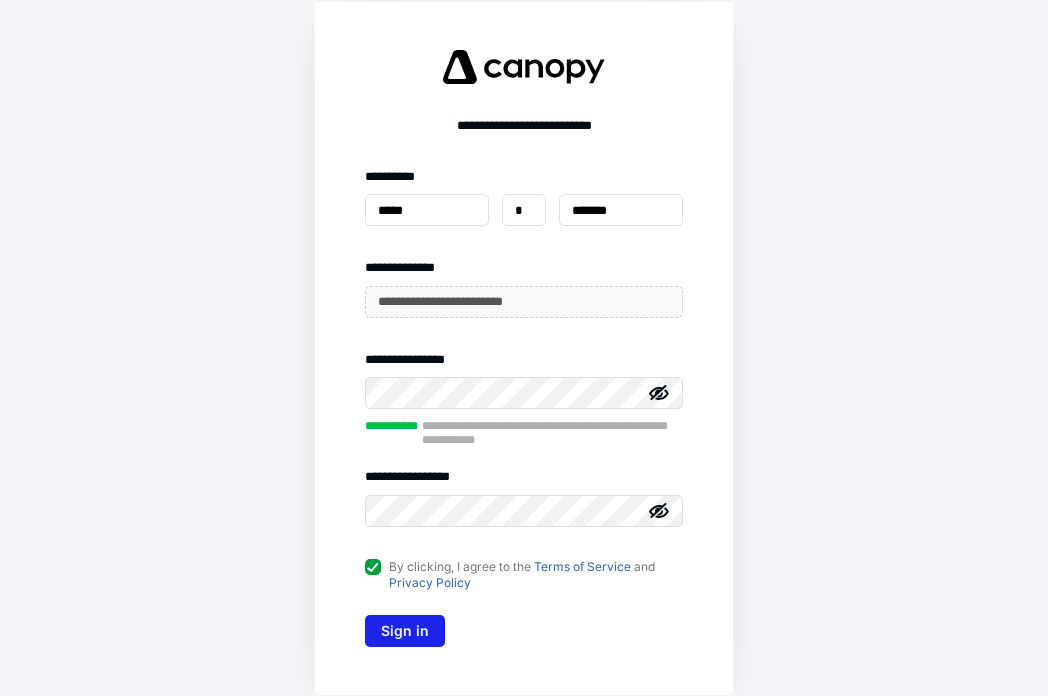 click on "Sign in" at bounding box center [405, 631] 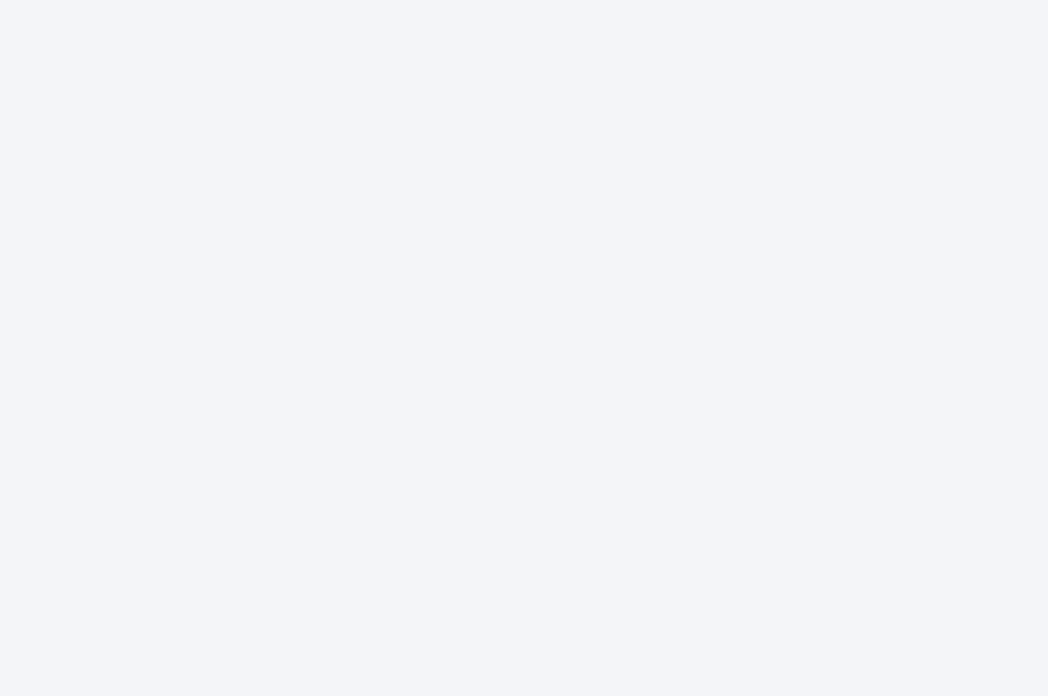 scroll, scrollTop: 0, scrollLeft: 0, axis: both 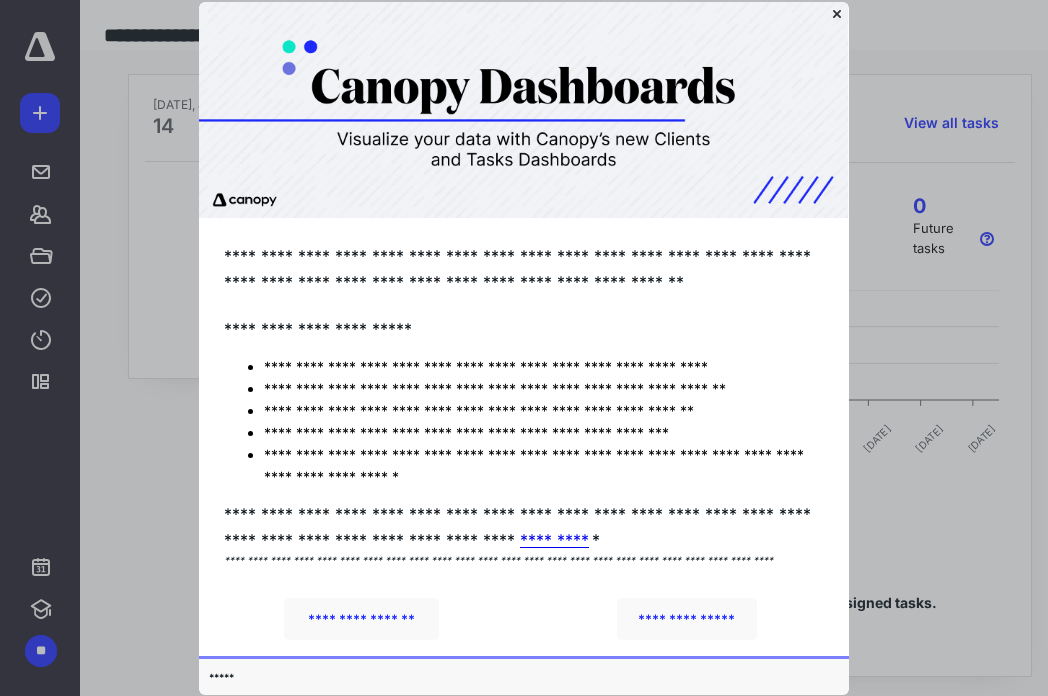 click 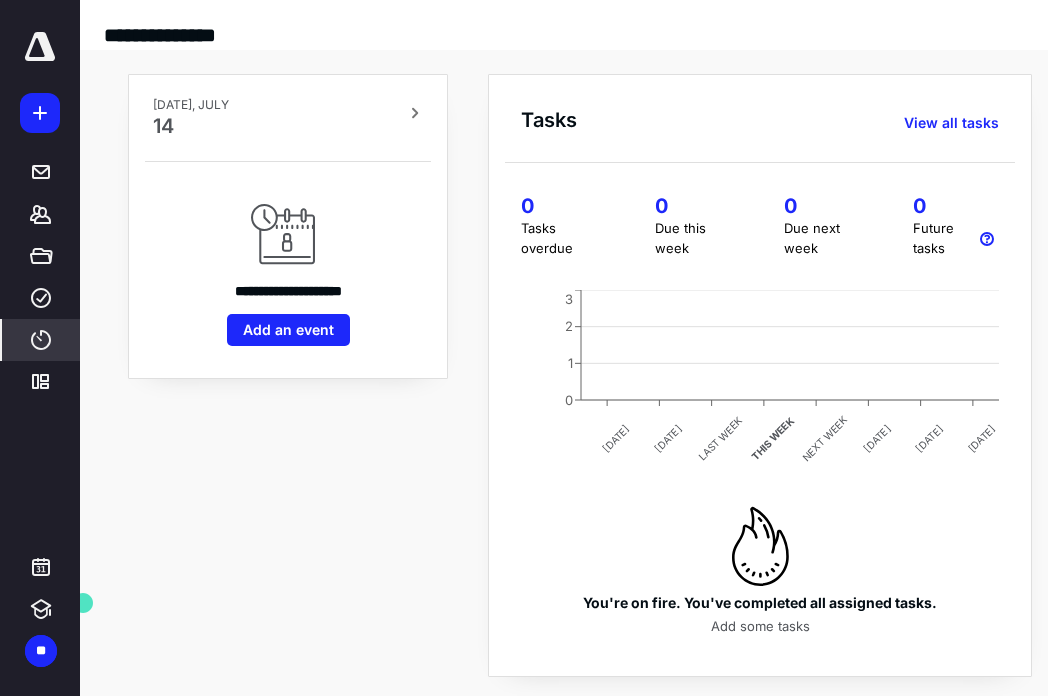 click 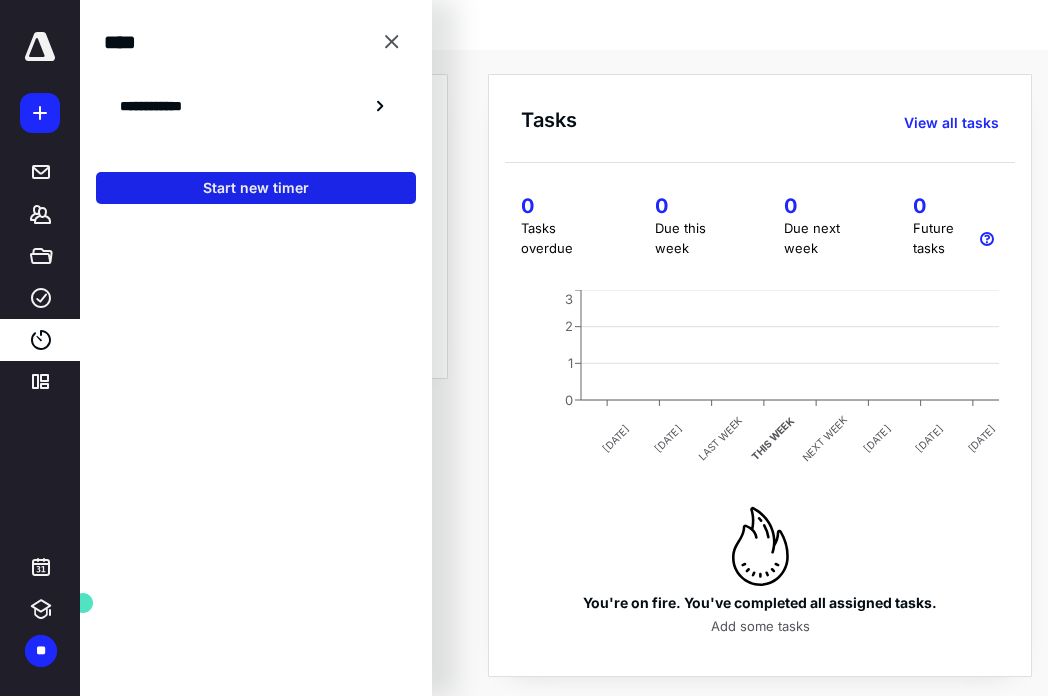 click on "Start new timer" at bounding box center [256, 188] 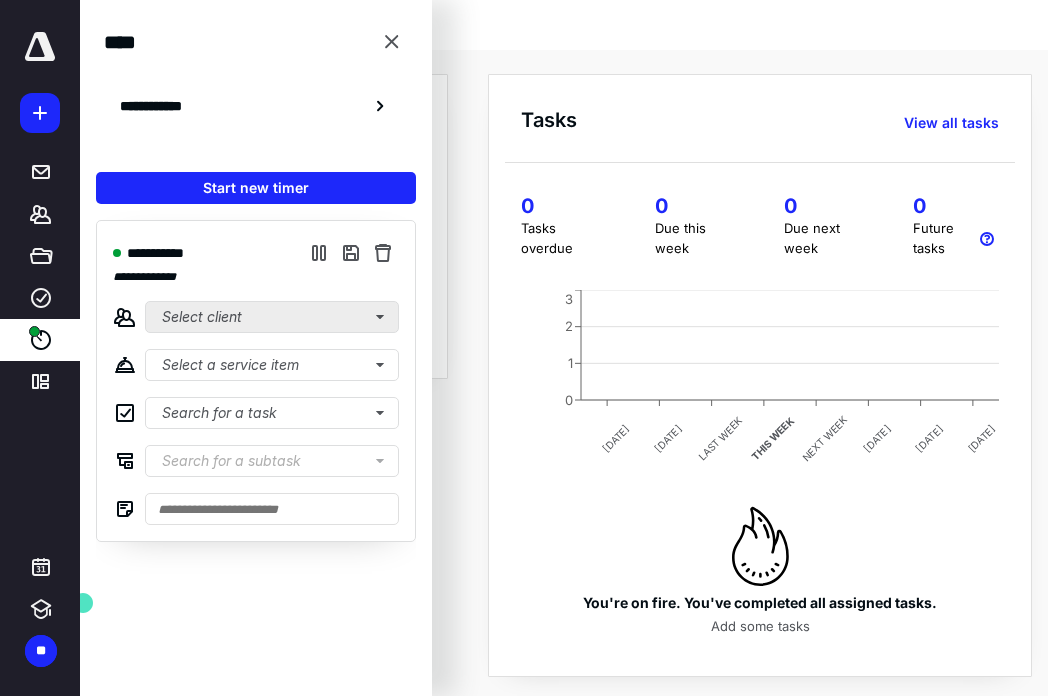 click on "Select client" at bounding box center [272, 317] 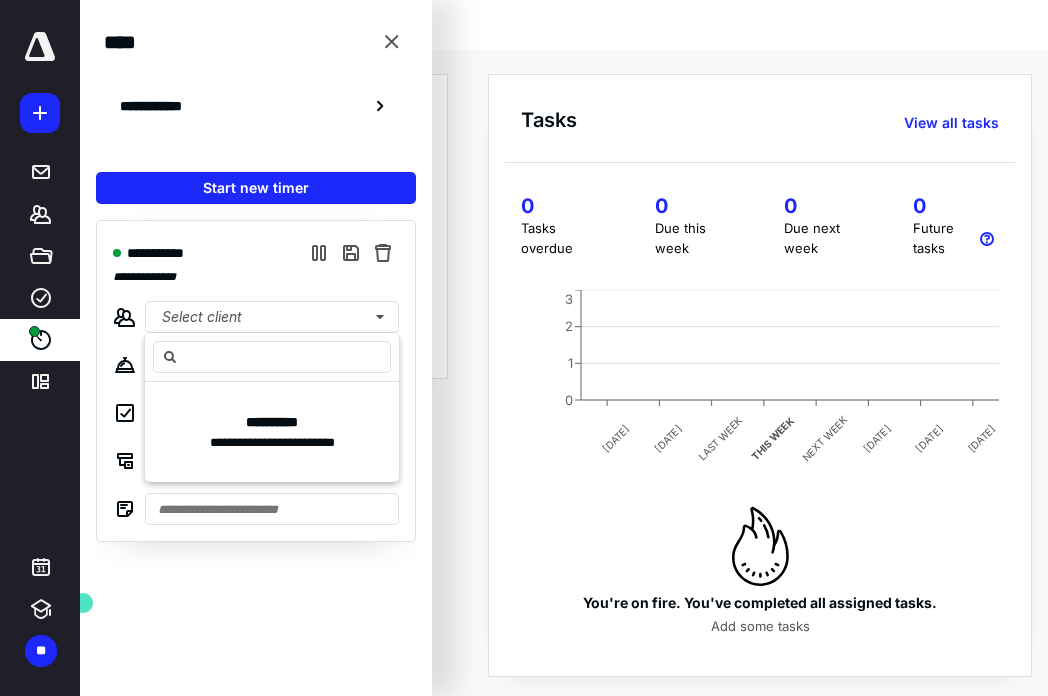click on "**********" at bounding box center (256, 381) 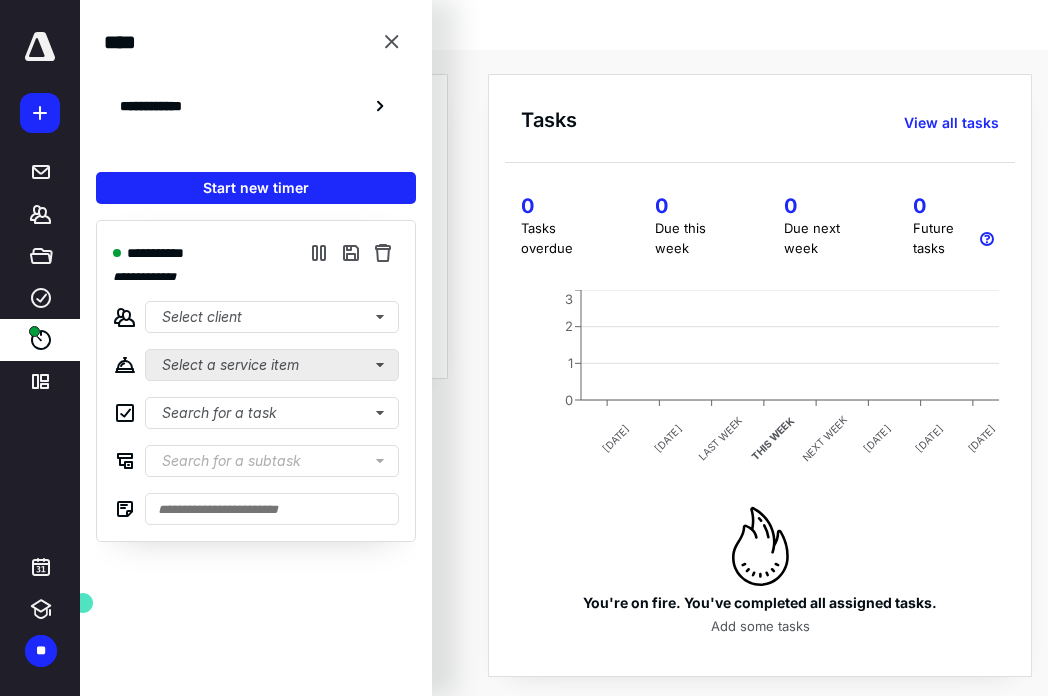 click on "Select a service item" at bounding box center [272, 365] 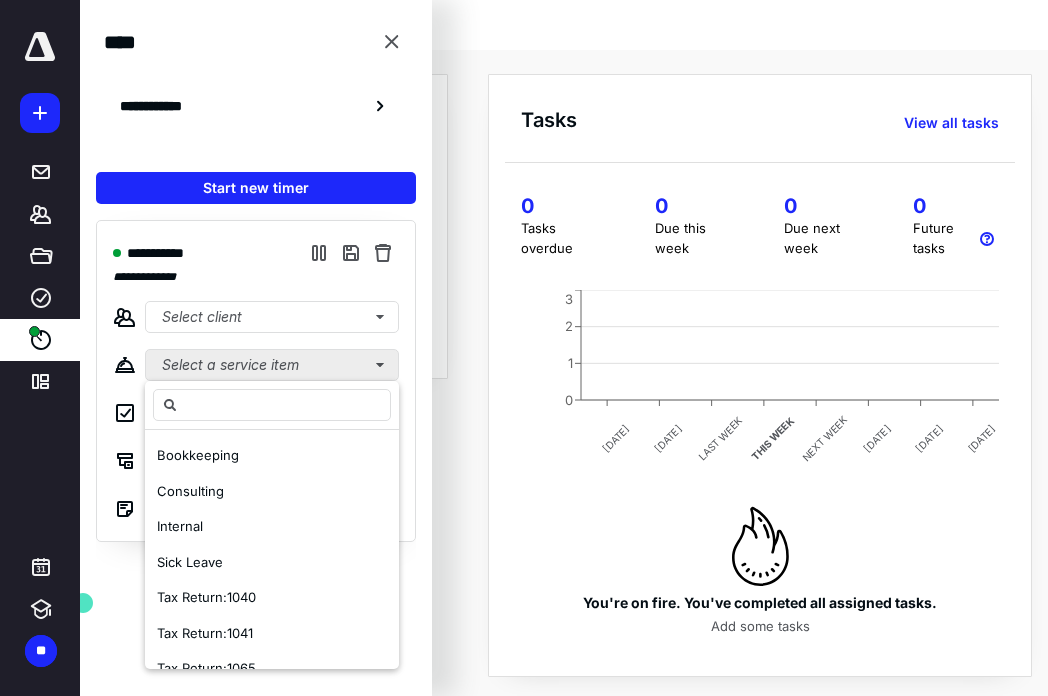 click on "Select a service item" at bounding box center [272, 365] 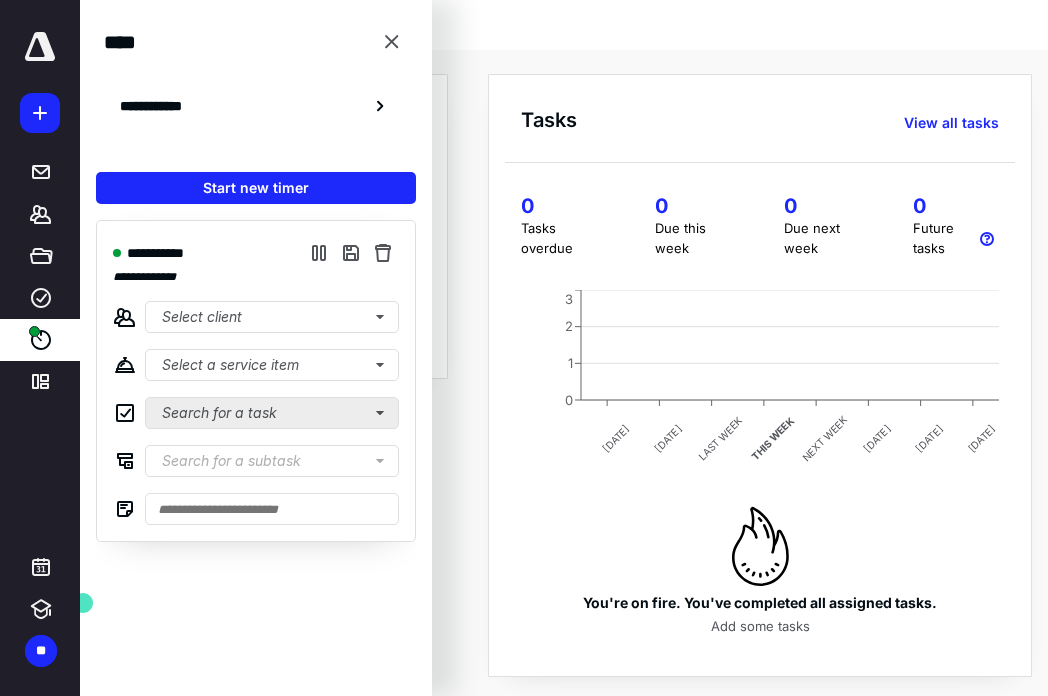 click on "Search for a task" at bounding box center [272, 413] 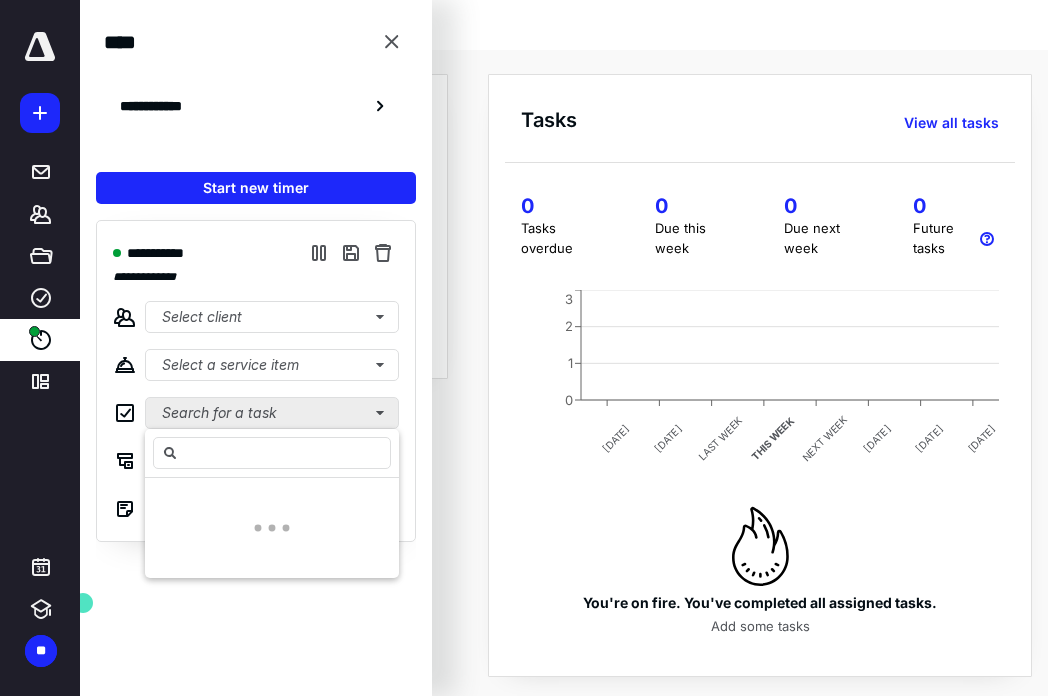 click on "Search for a task" at bounding box center (272, 413) 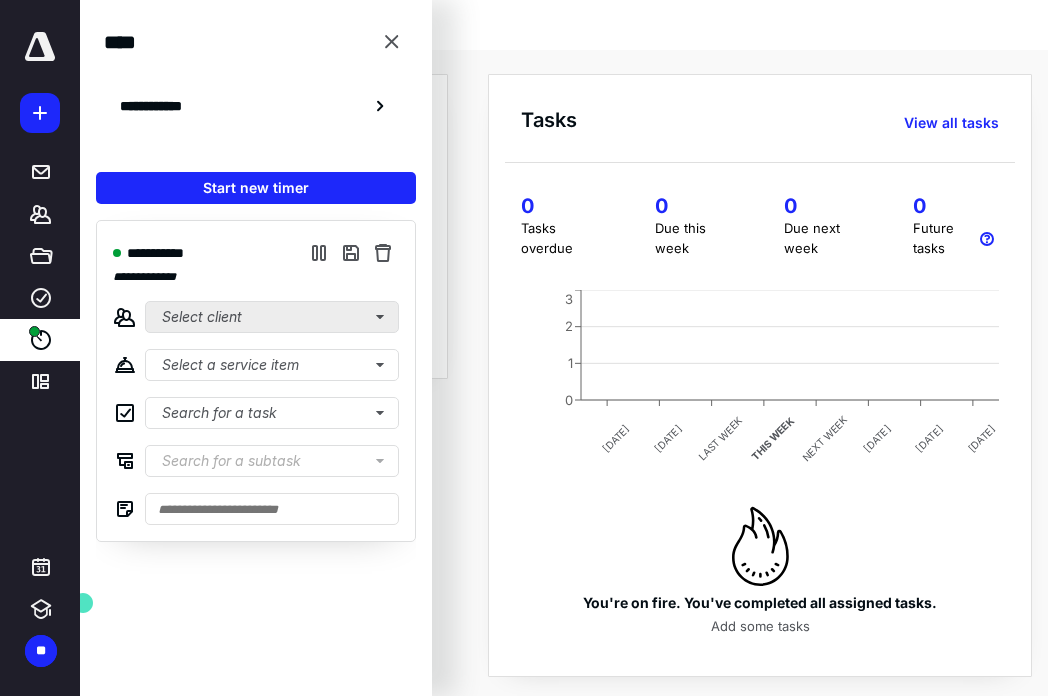 click on "Select client" at bounding box center (272, 317) 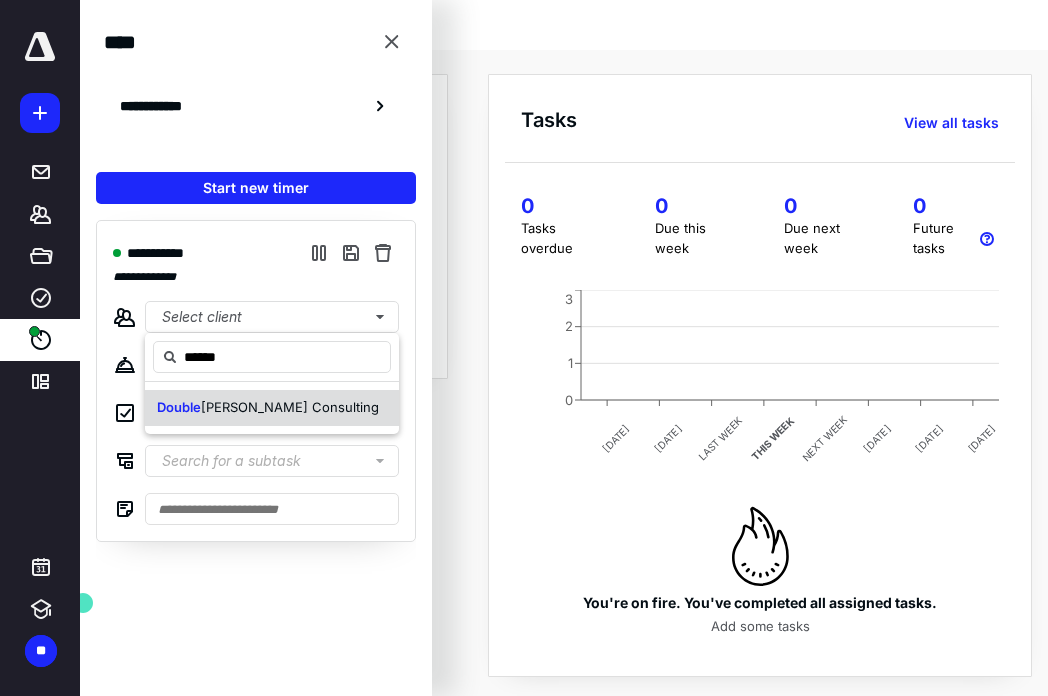 click on "Double  [PERSON_NAME] Consulting" at bounding box center [272, 408] 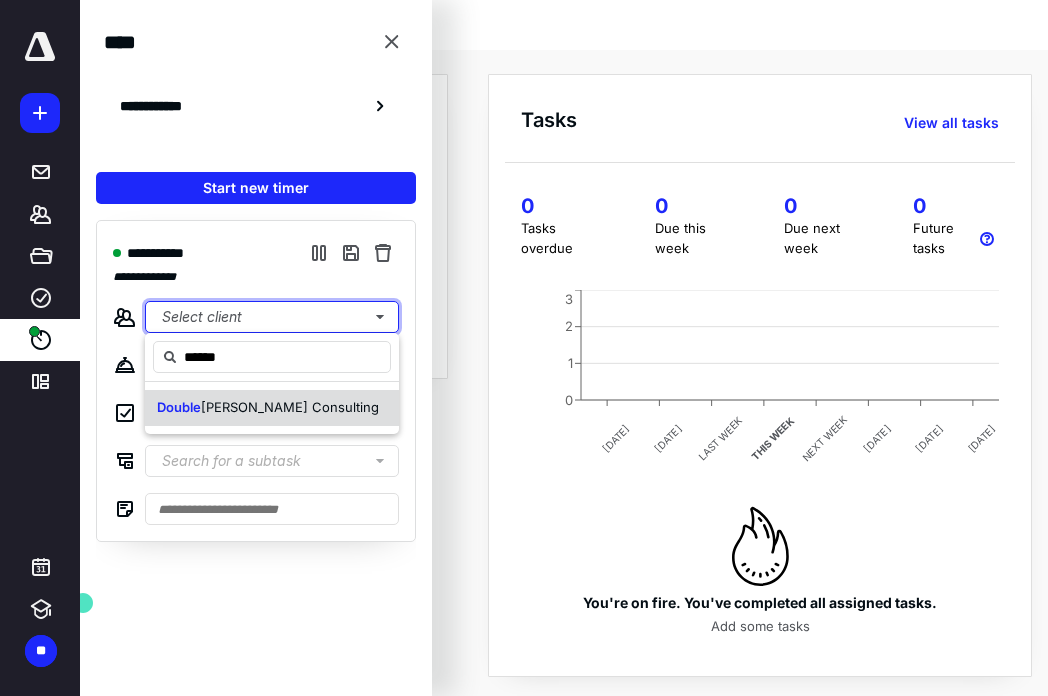 type 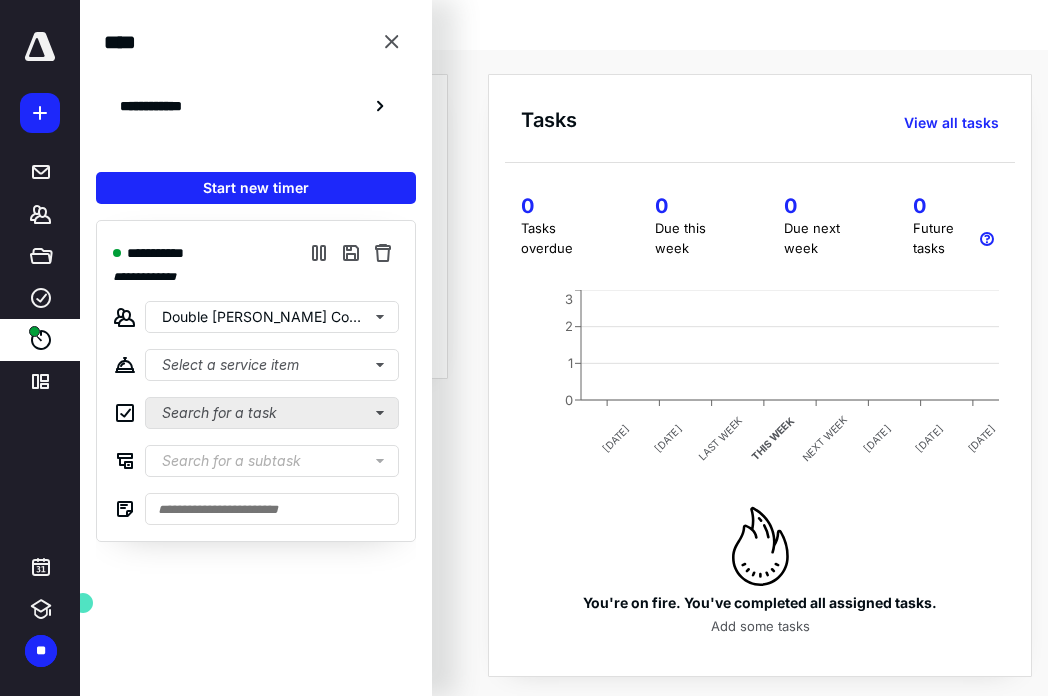 click on "Search for a task" at bounding box center [272, 413] 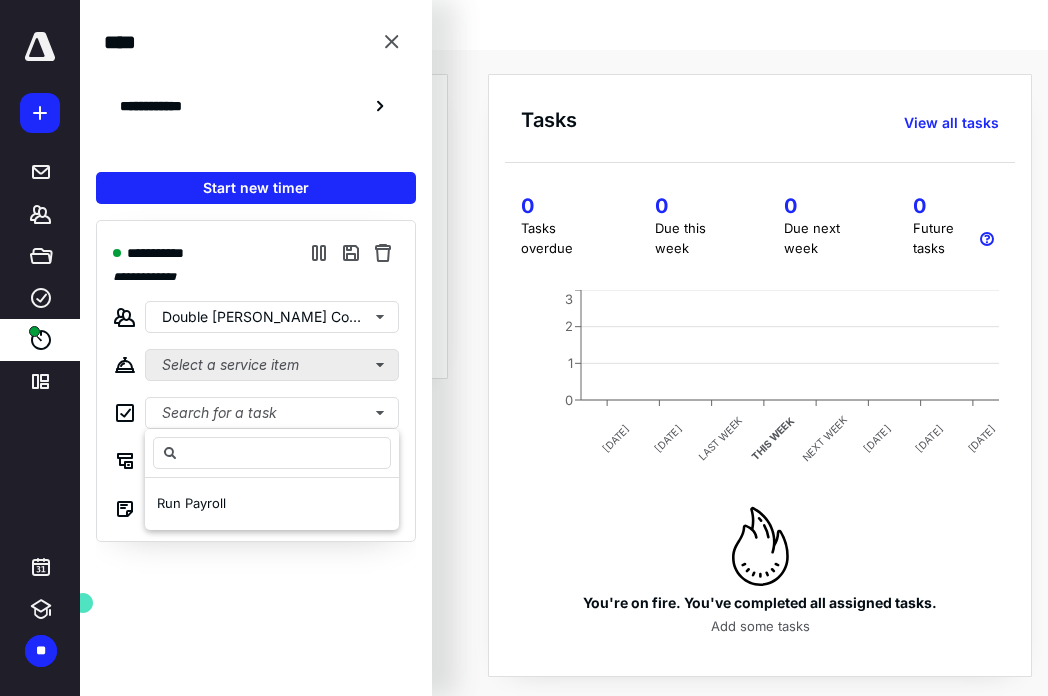 click on "Select a service item" at bounding box center [272, 365] 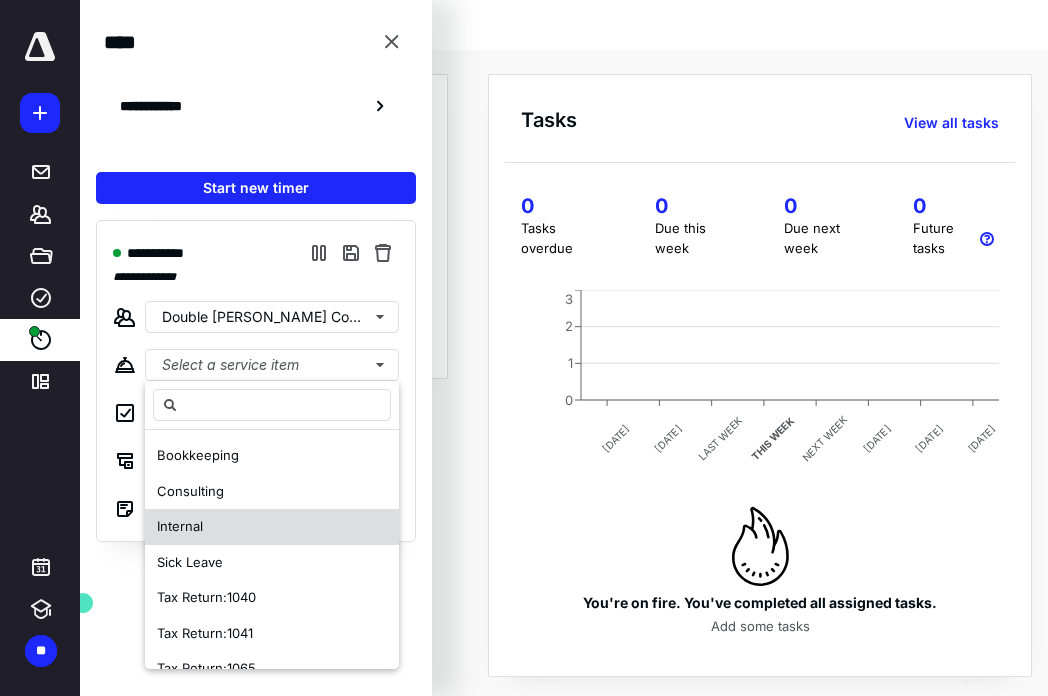 click on "Internal" at bounding box center [272, 527] 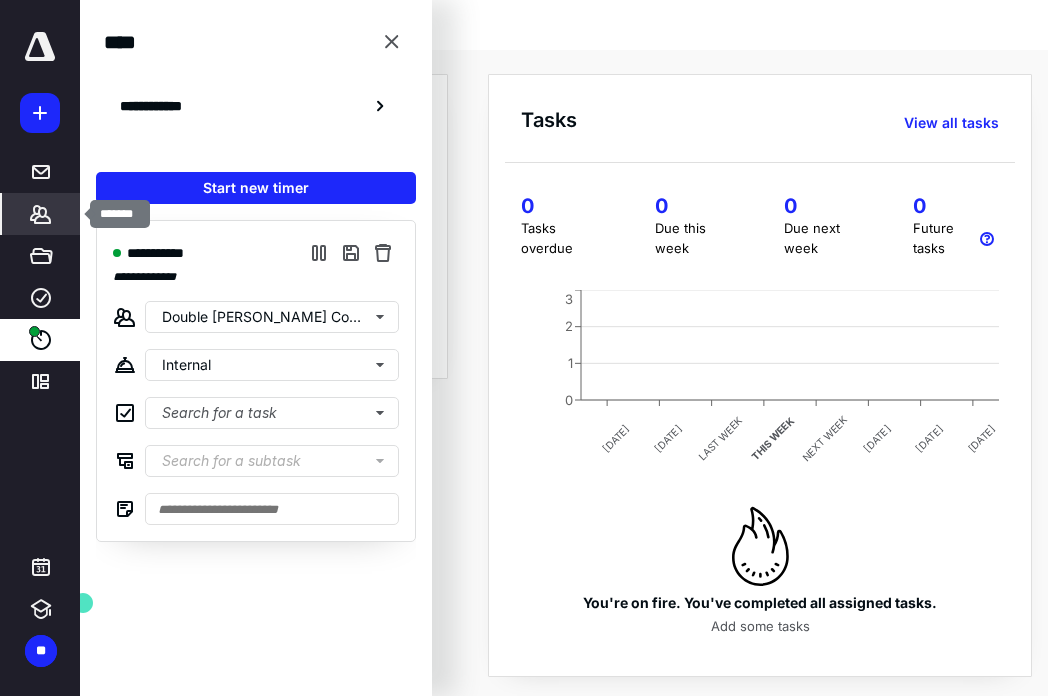 click 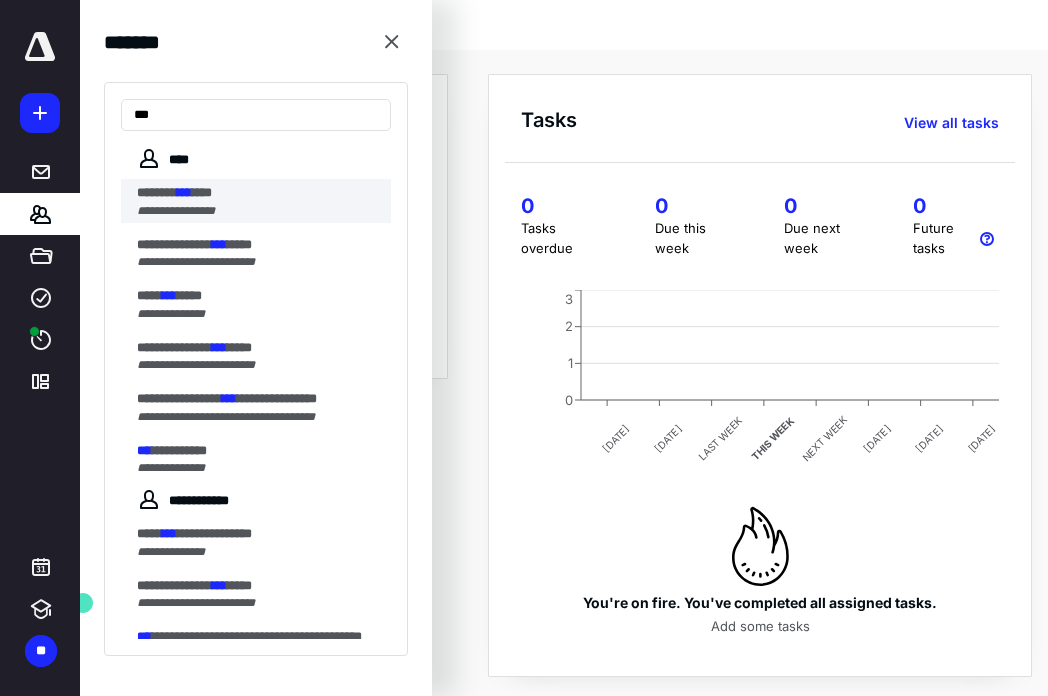 type on "***" 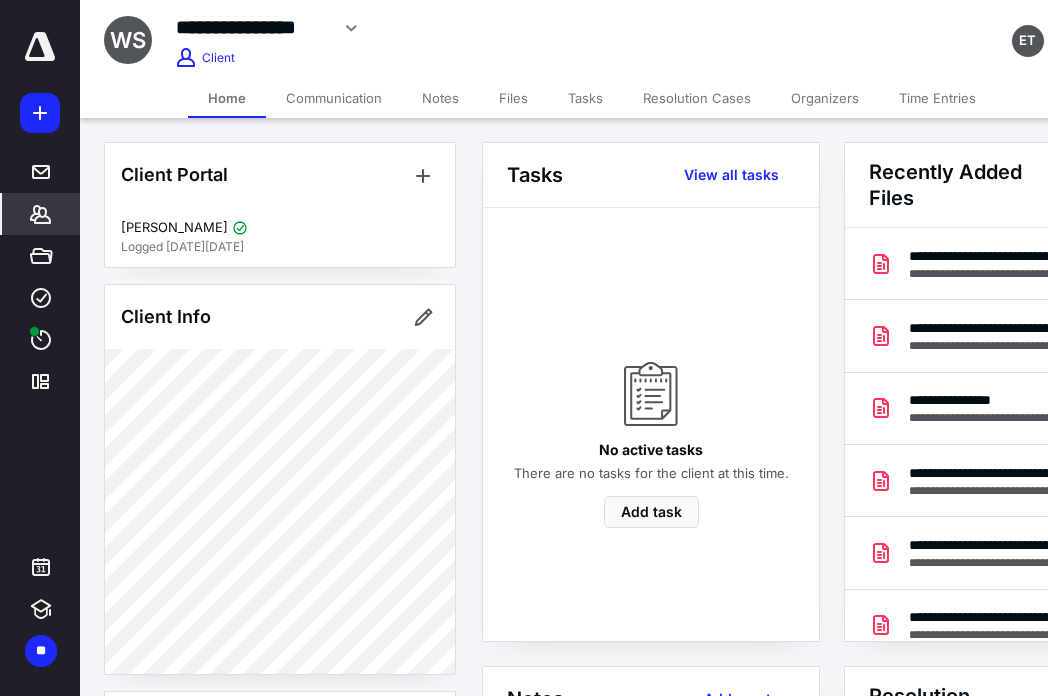 click on "Files" at bounding box center [513, 98] 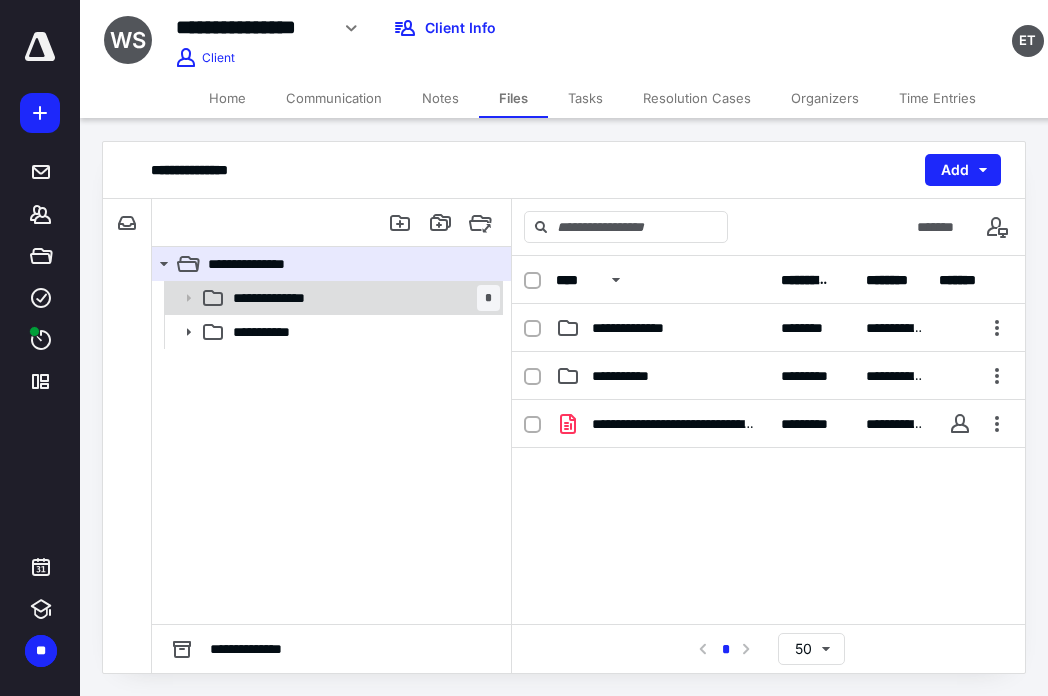 click 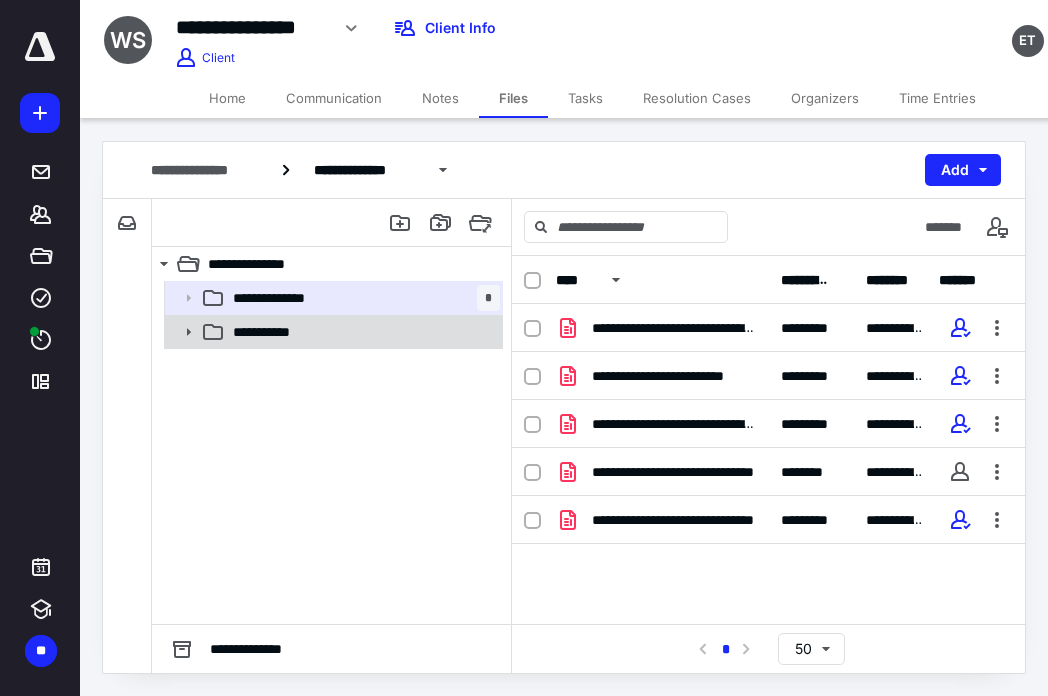 click 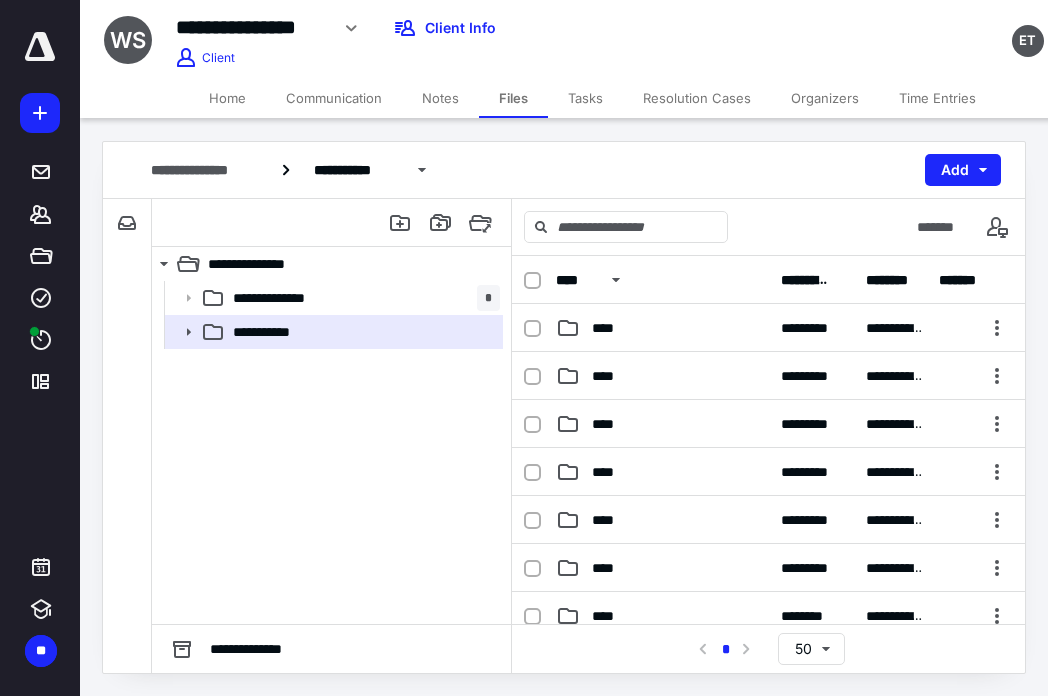 click on "Home" at bounding box center [227, 98] 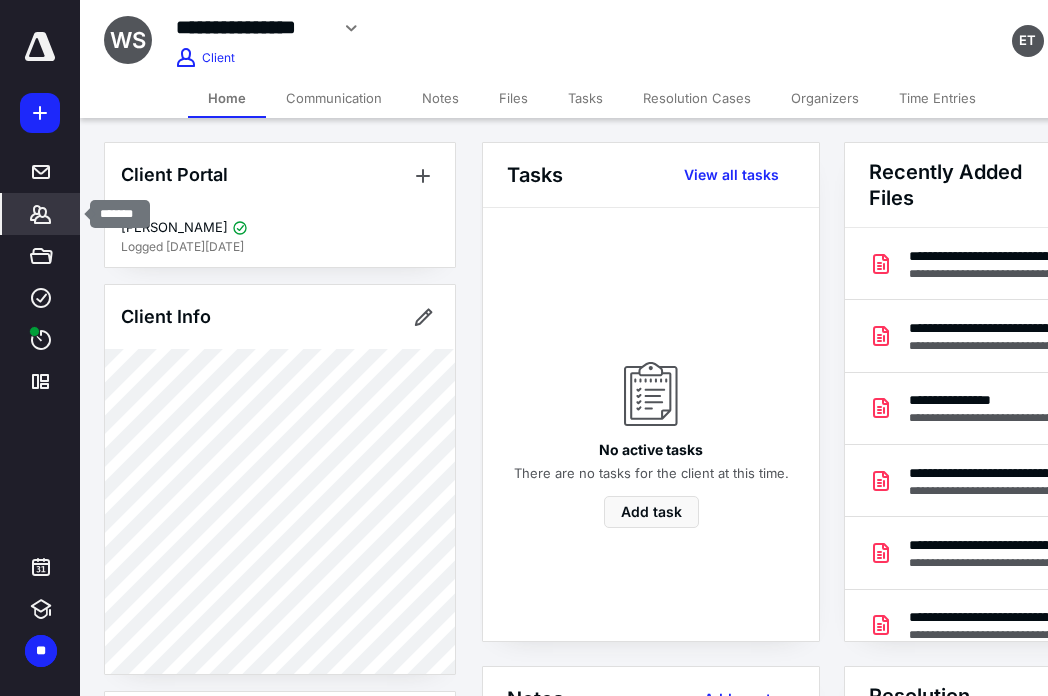 click 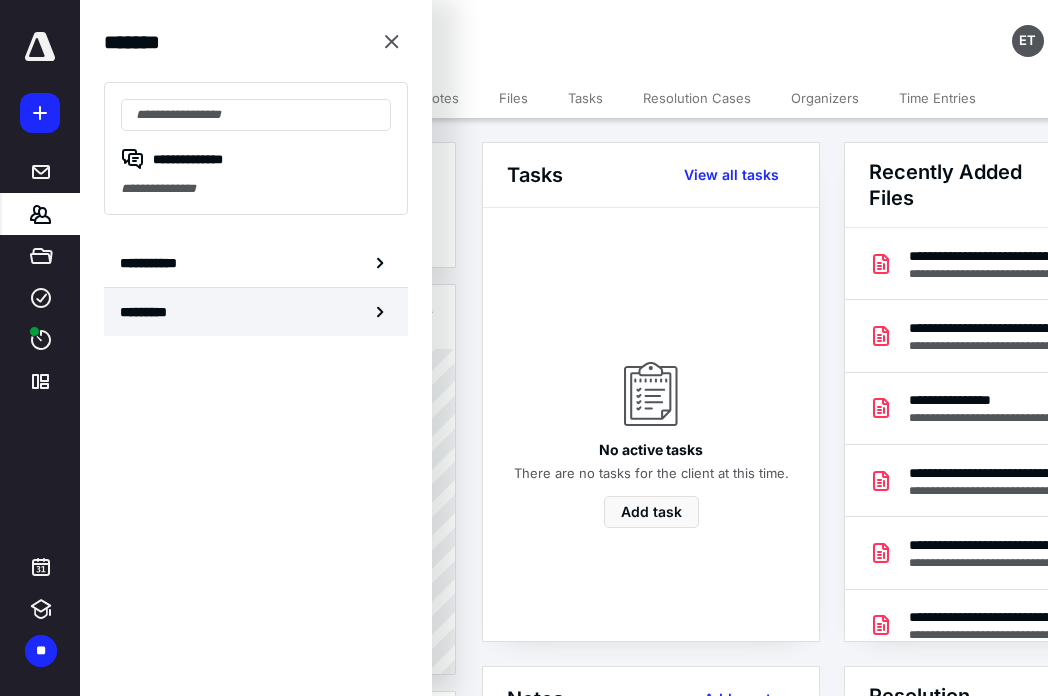 click on "*********" at bounding box center (256, 312) 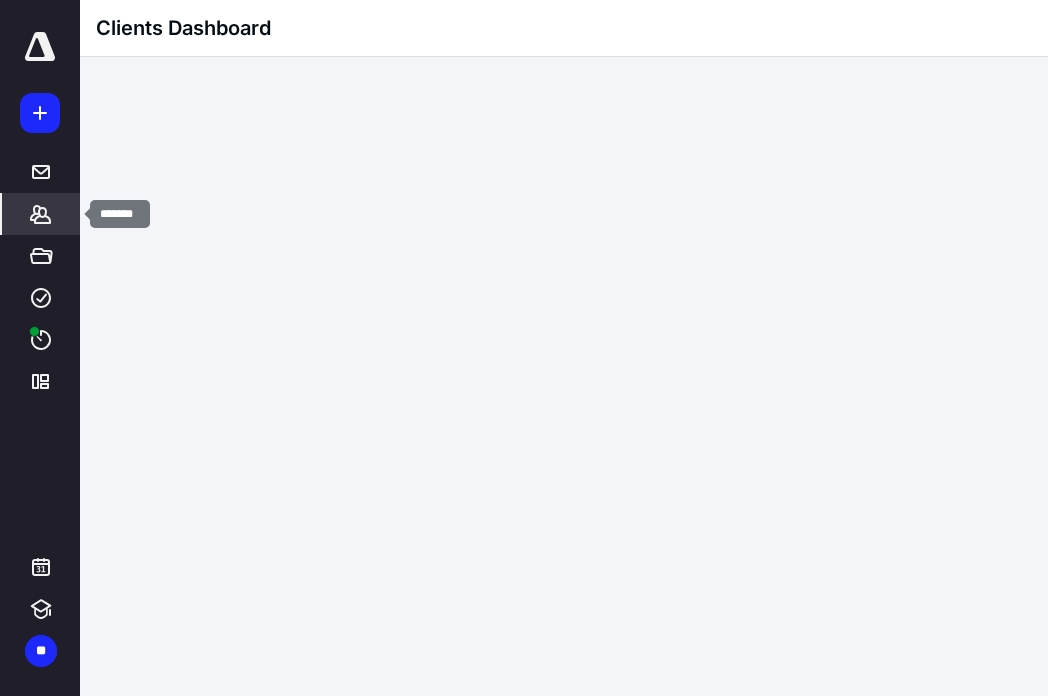 click 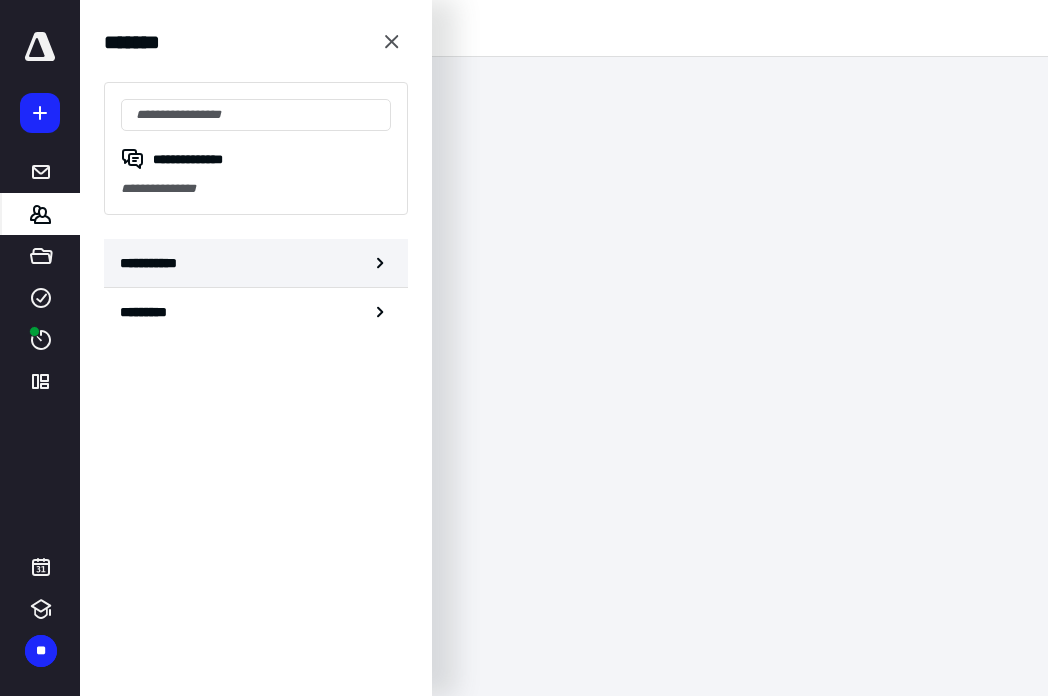 click on "**********" at bounding box center [256, 263] 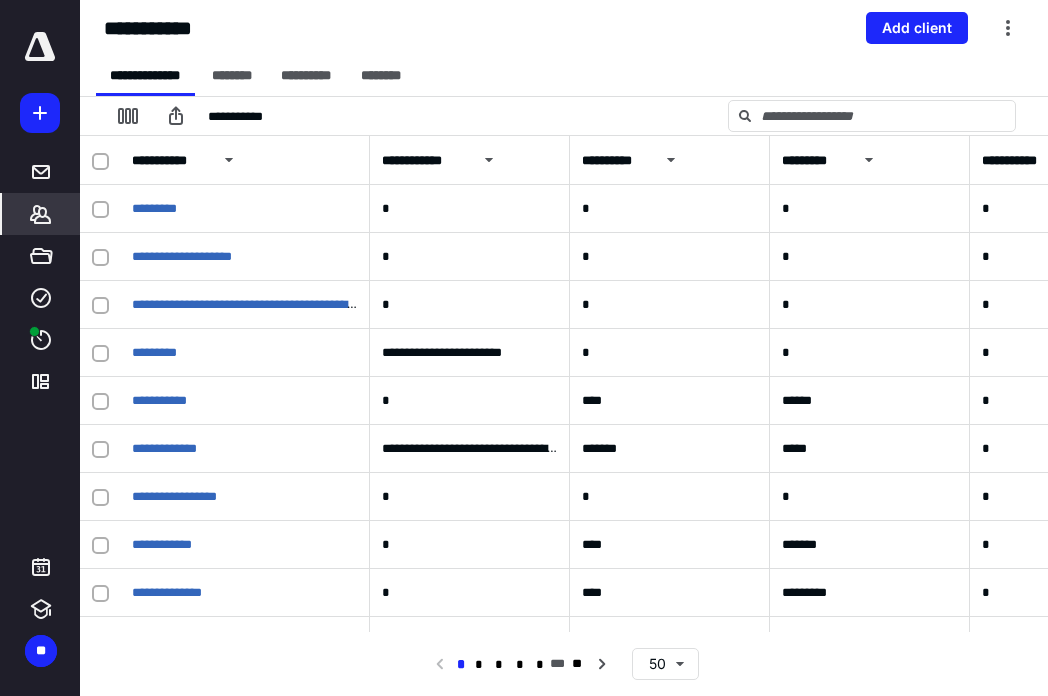 scroll, scrollTop: 0, scrollLeft: 0, axis: both 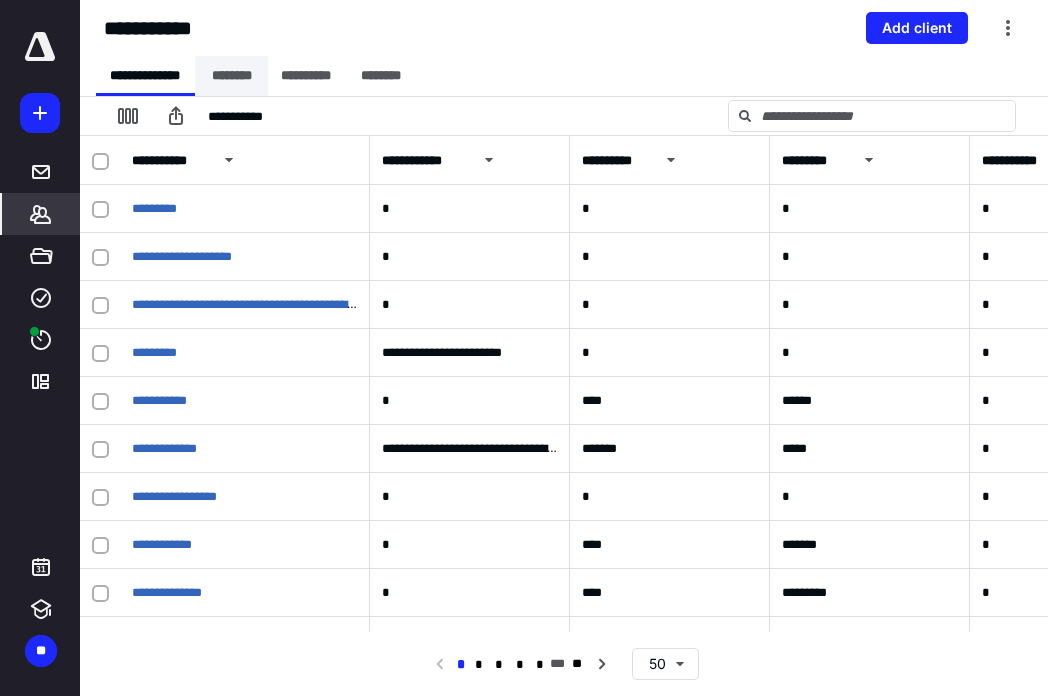 click on "********" at bounding box center (231, 76) 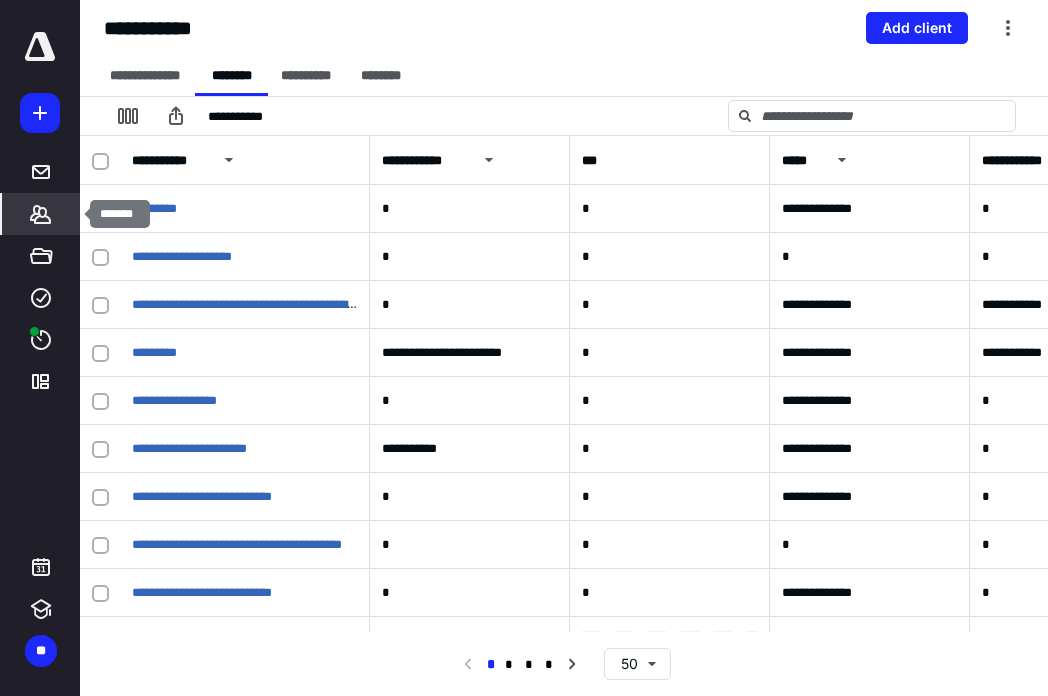 click 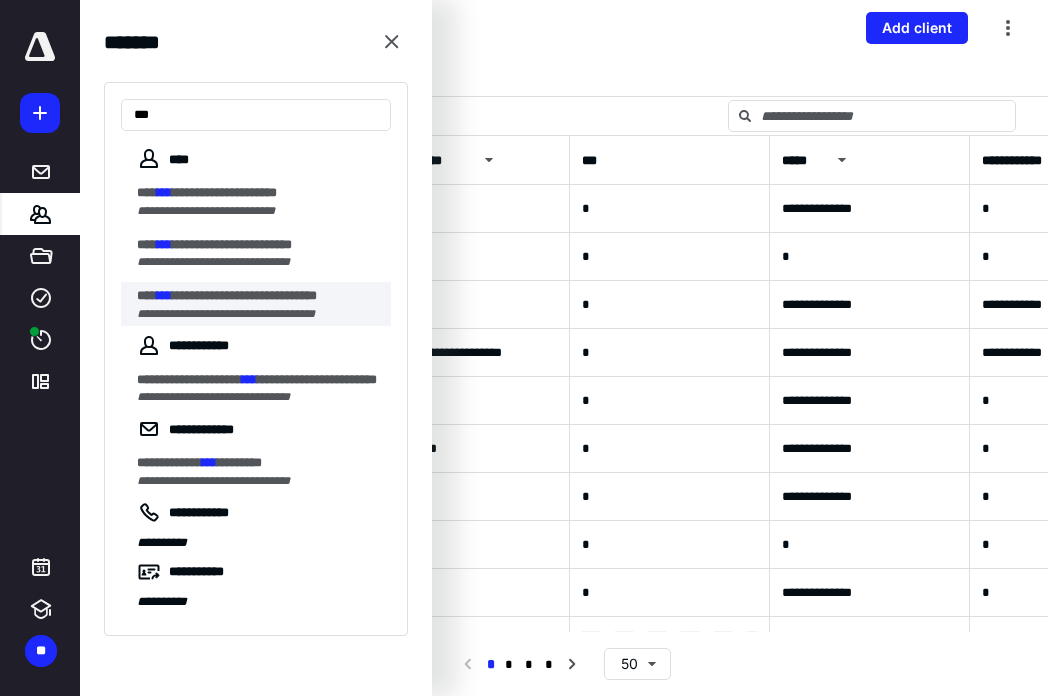 type on "***" 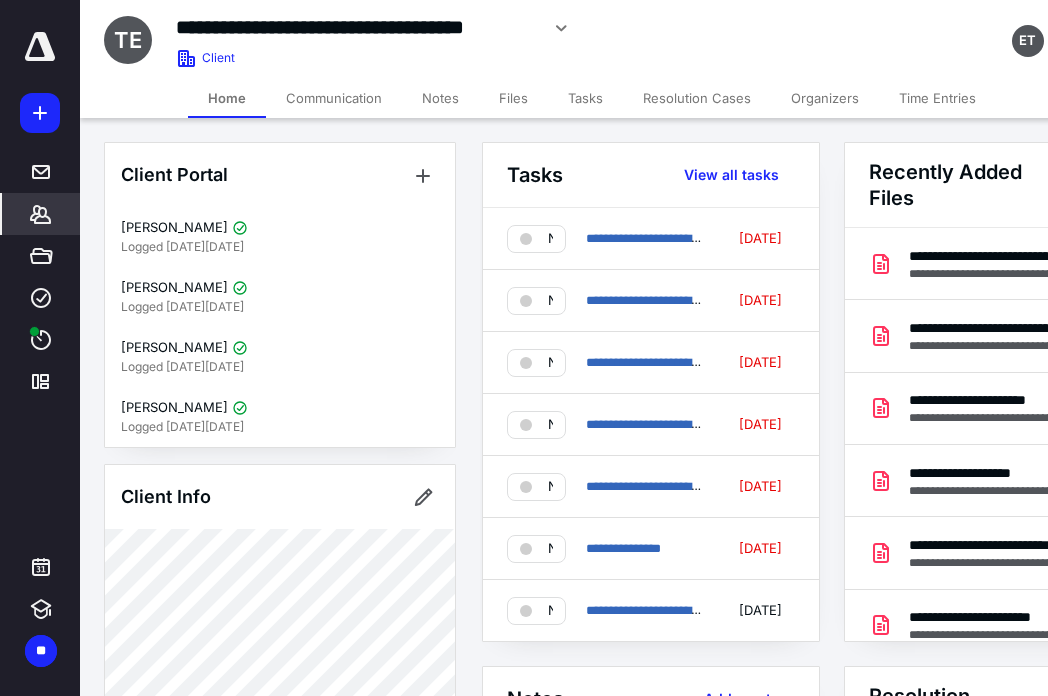 click on "Files" at bounding box center (513, 98) 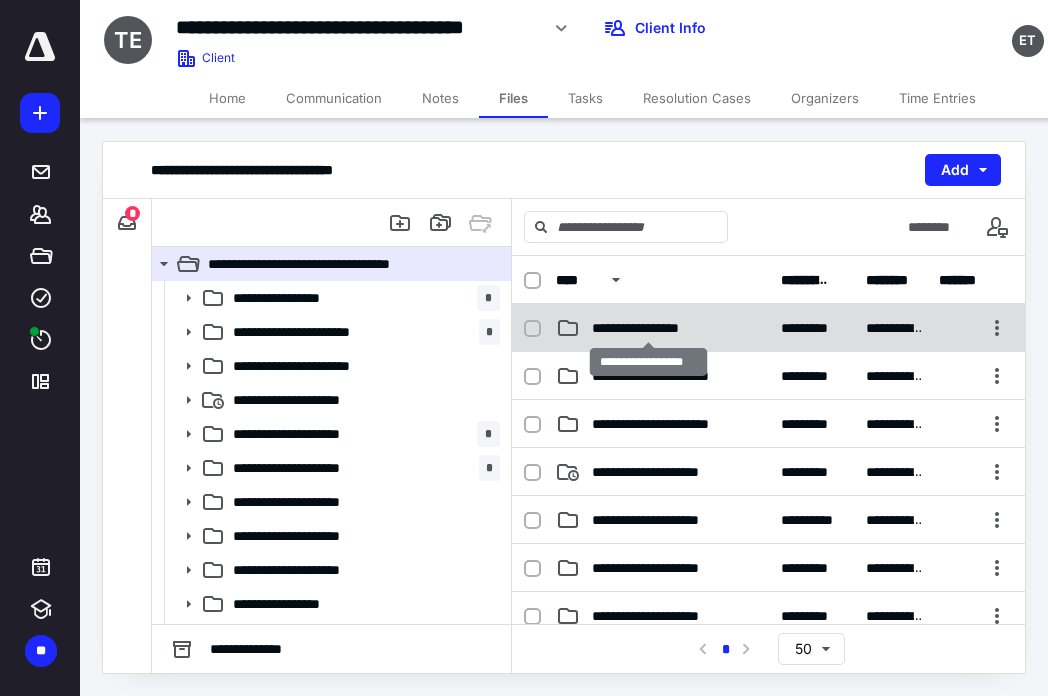 click on "**********" at bounding box center (648, 328) 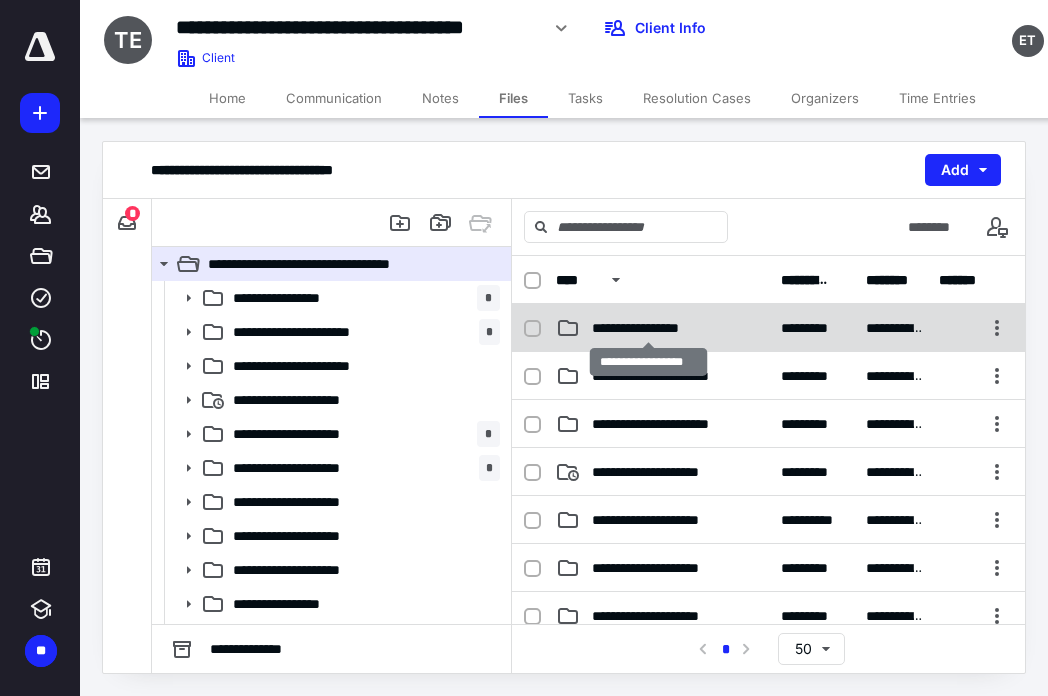 click on "**********" at bounding box center [648, 328] 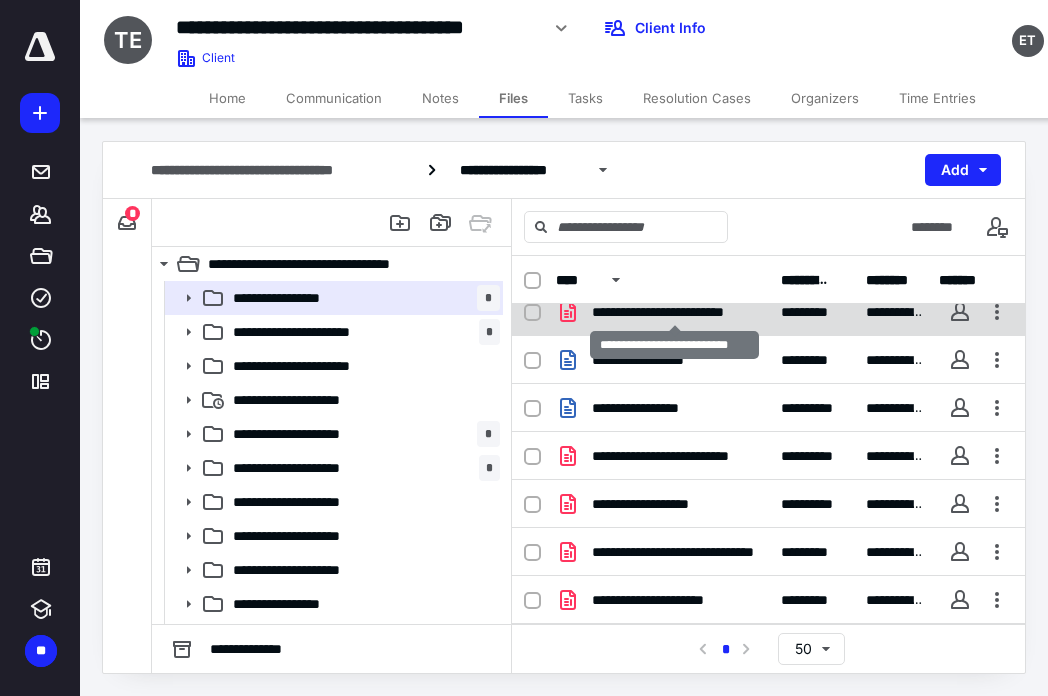 scroll, scrollTop: 352, scrollLeft: 0, axis: vertical 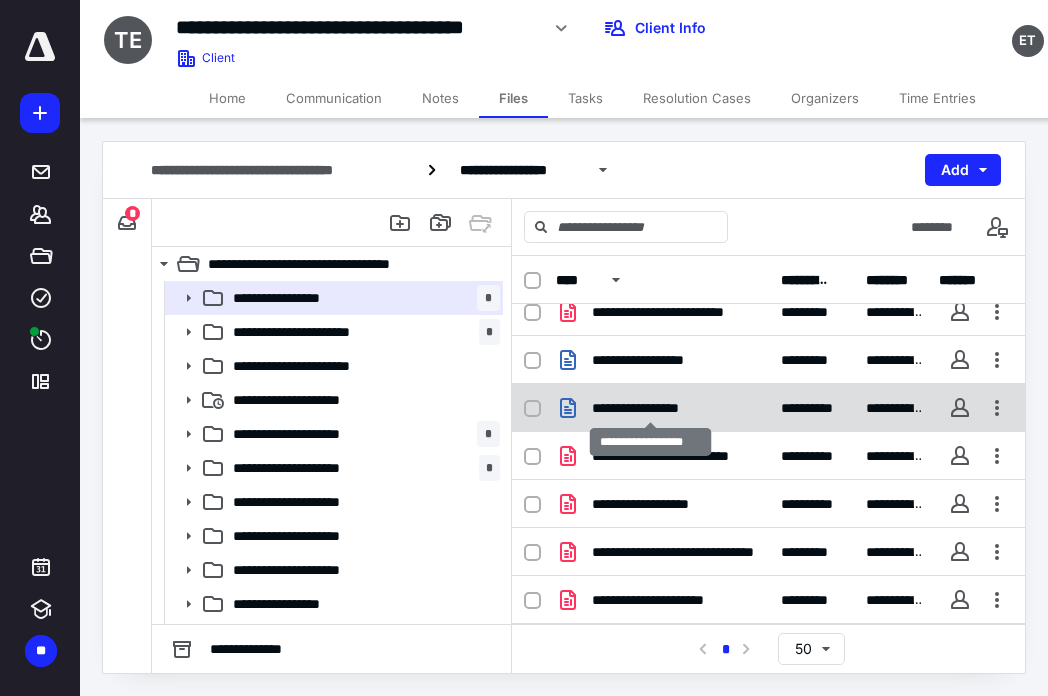 click on "**********" at bounding box center [651, 408] 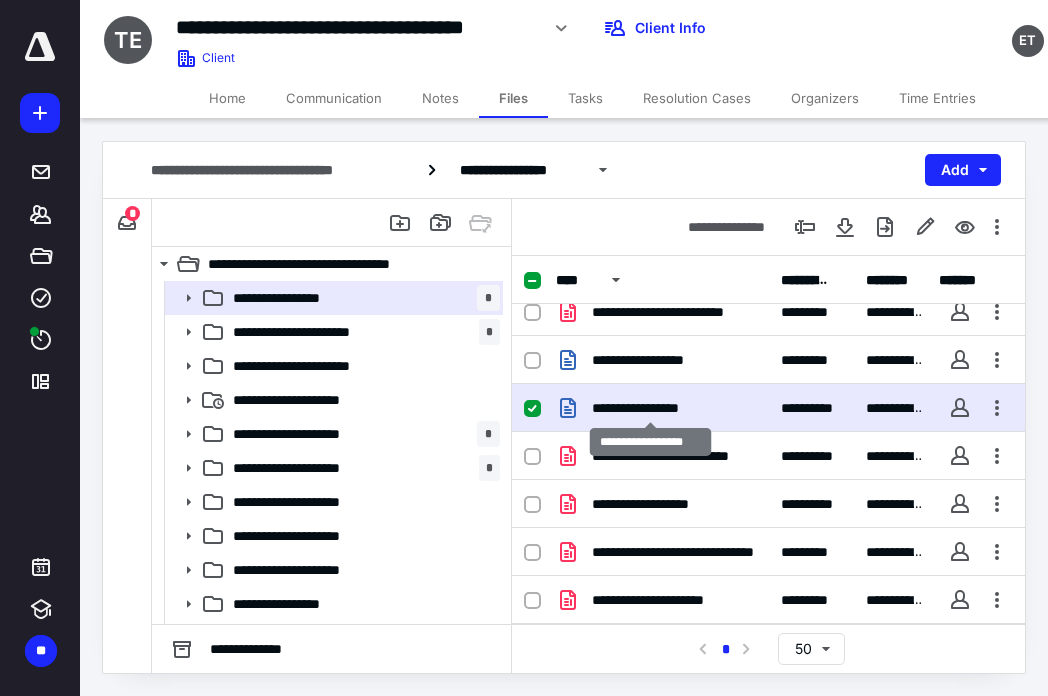 checkbox on "true" 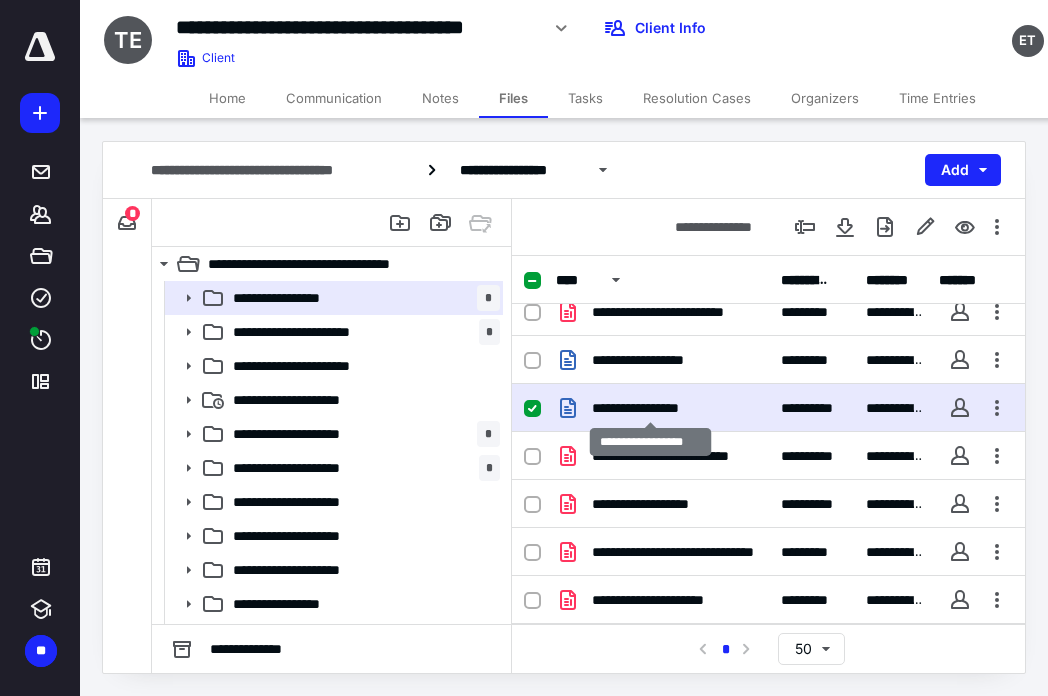 click on "**********" at bounding box center [651, 408] 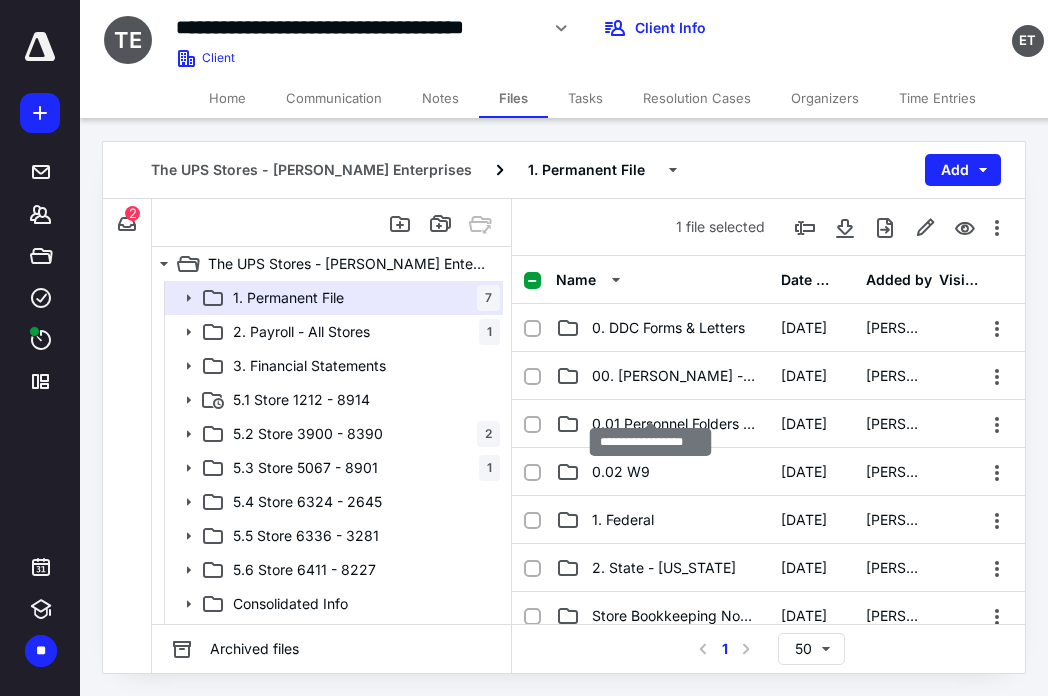 scroll, scrollTop: 352, scrollLeft: 0, axis: vertical 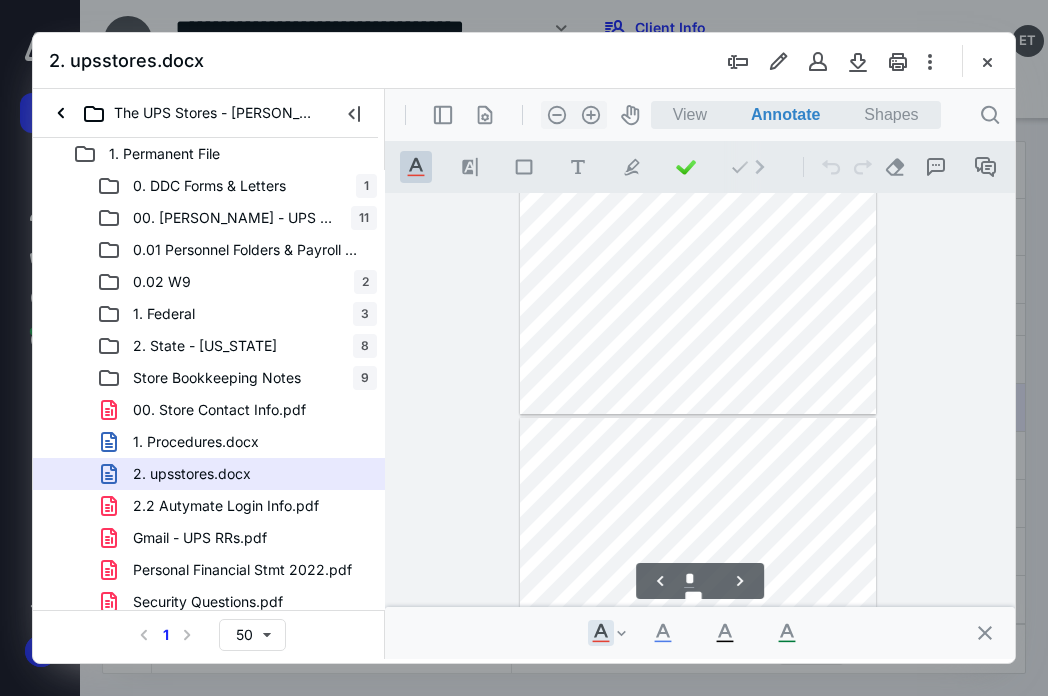 type on "*" 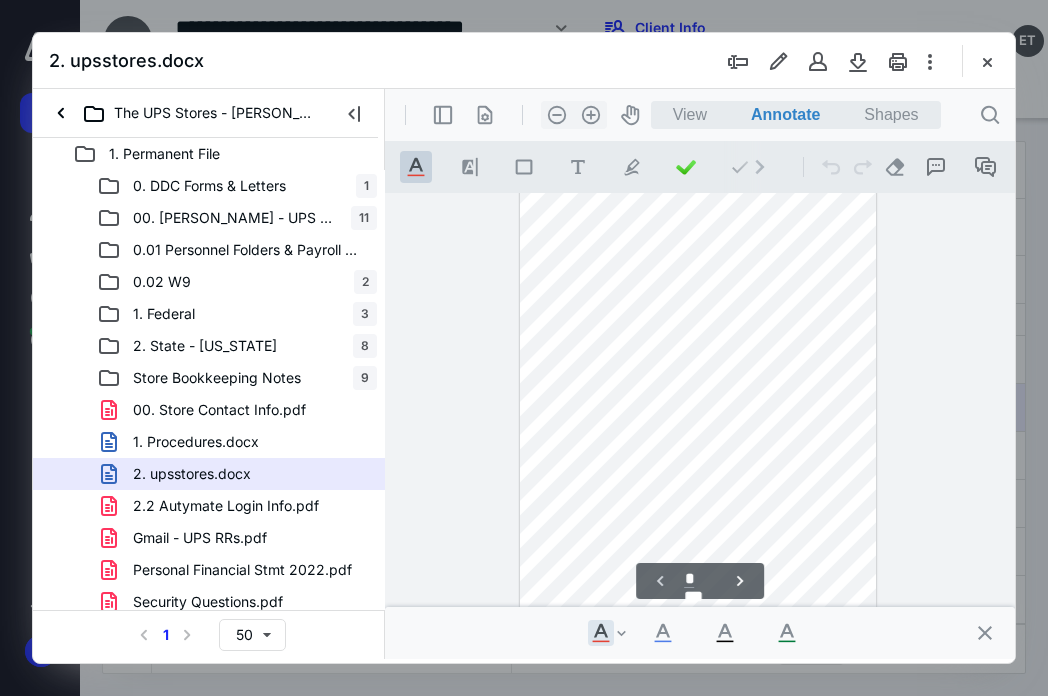 scroll, scrollTop: 0, scrollLeft: 0, axis: both 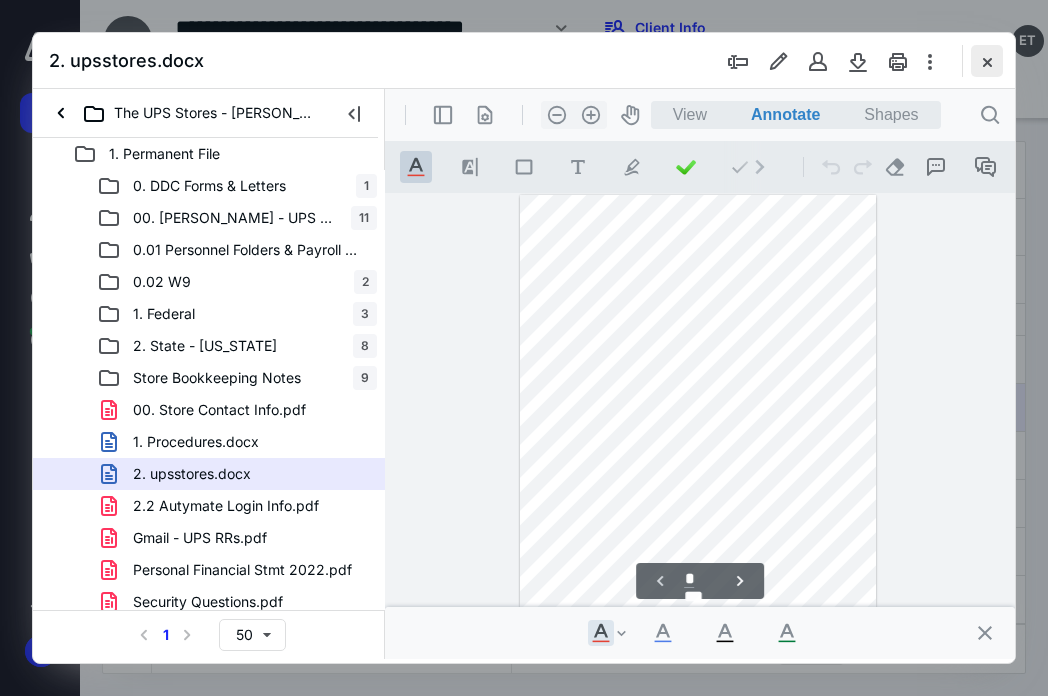 click at bounding box center [987, 61] 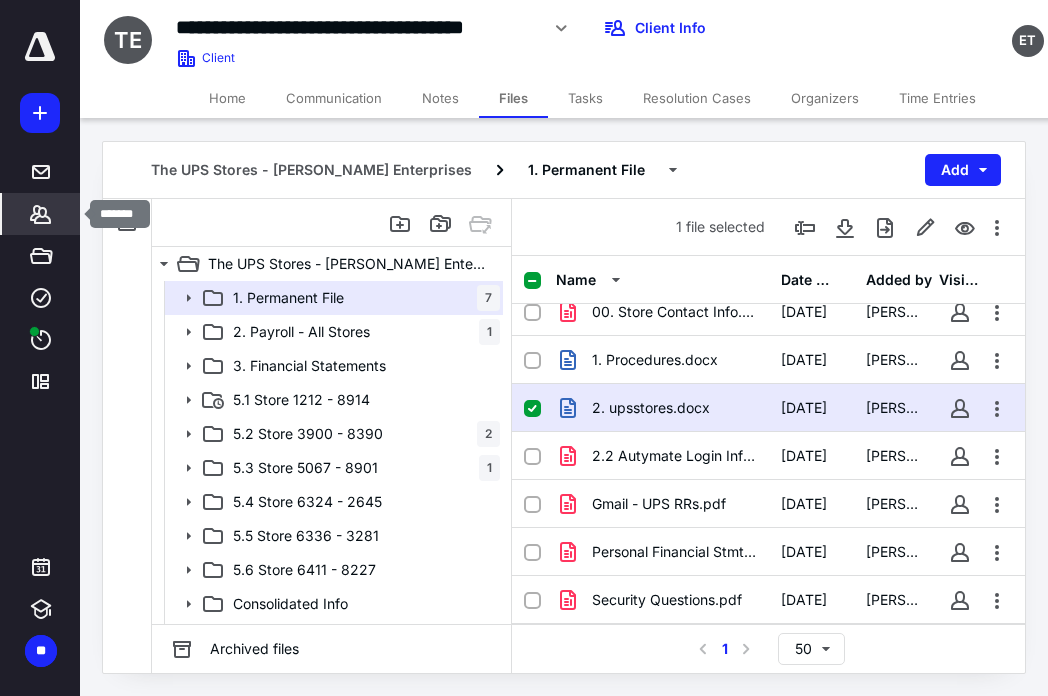 click 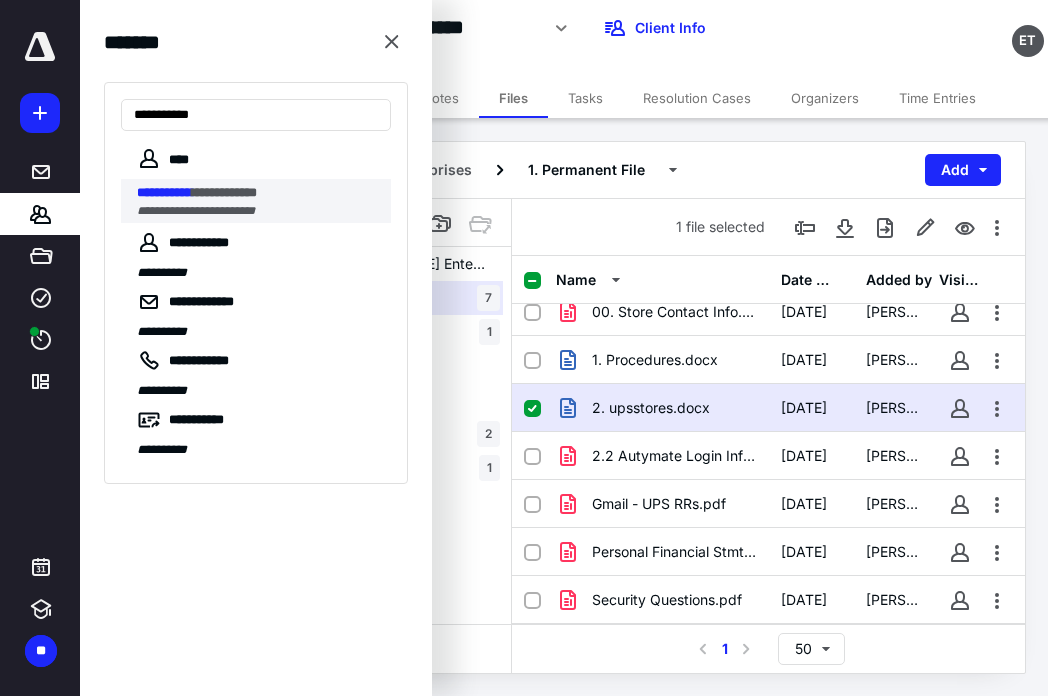 type on "**********" 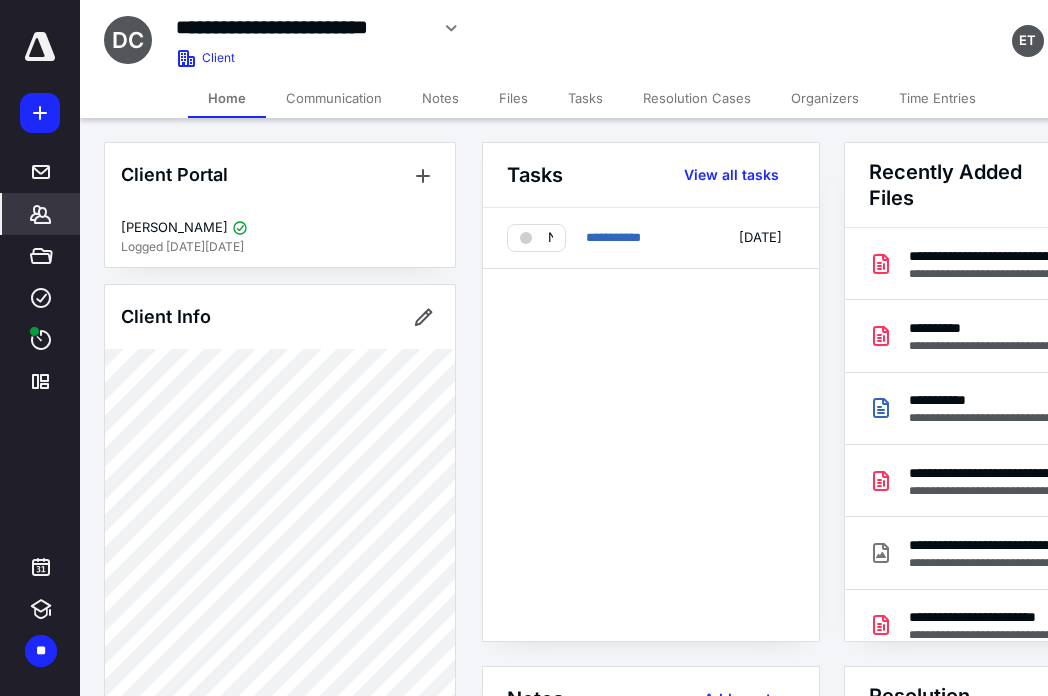 click on "Files" at bounding box center (513, 98) 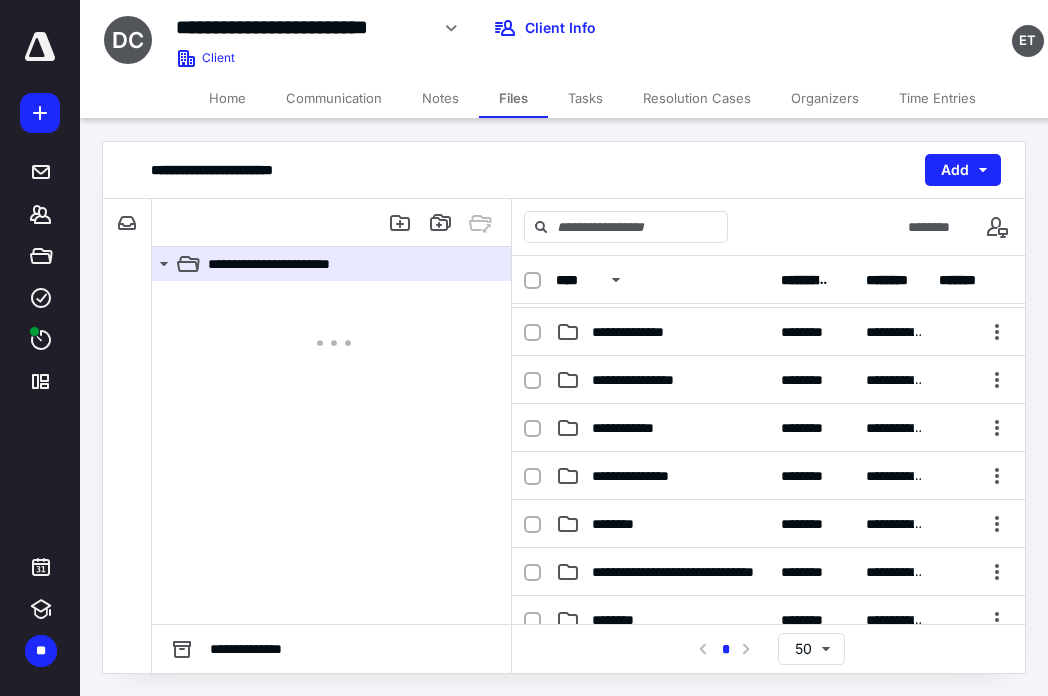 scroll, scrollTop: 909, scrollLeft: 0, axis: vertical 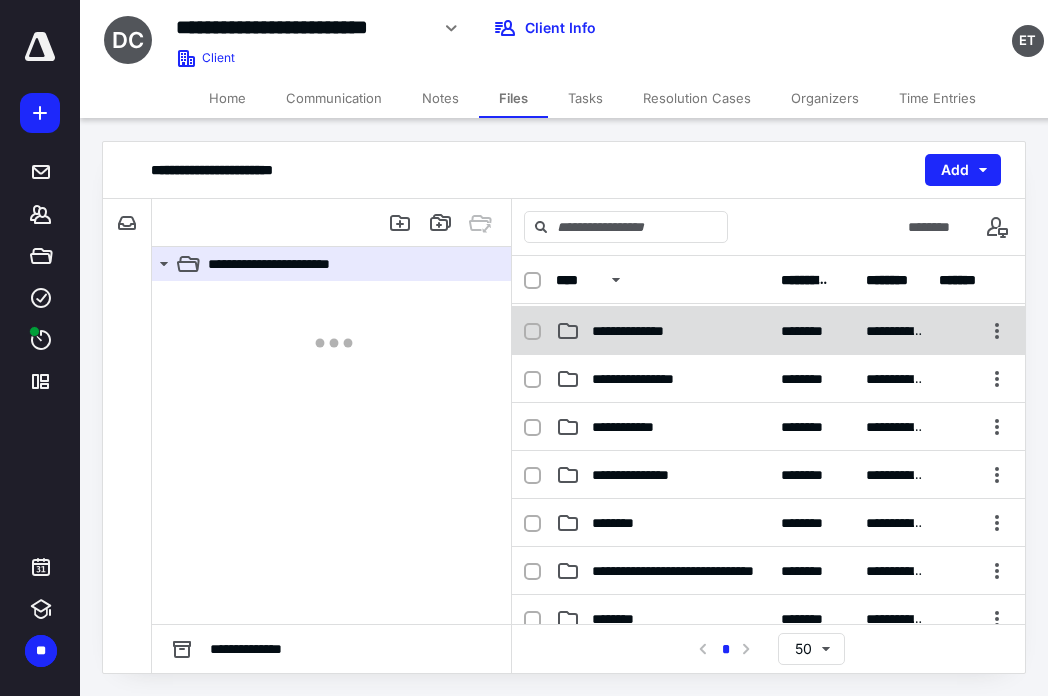 click on "**********" at bounding box center [641, 331] 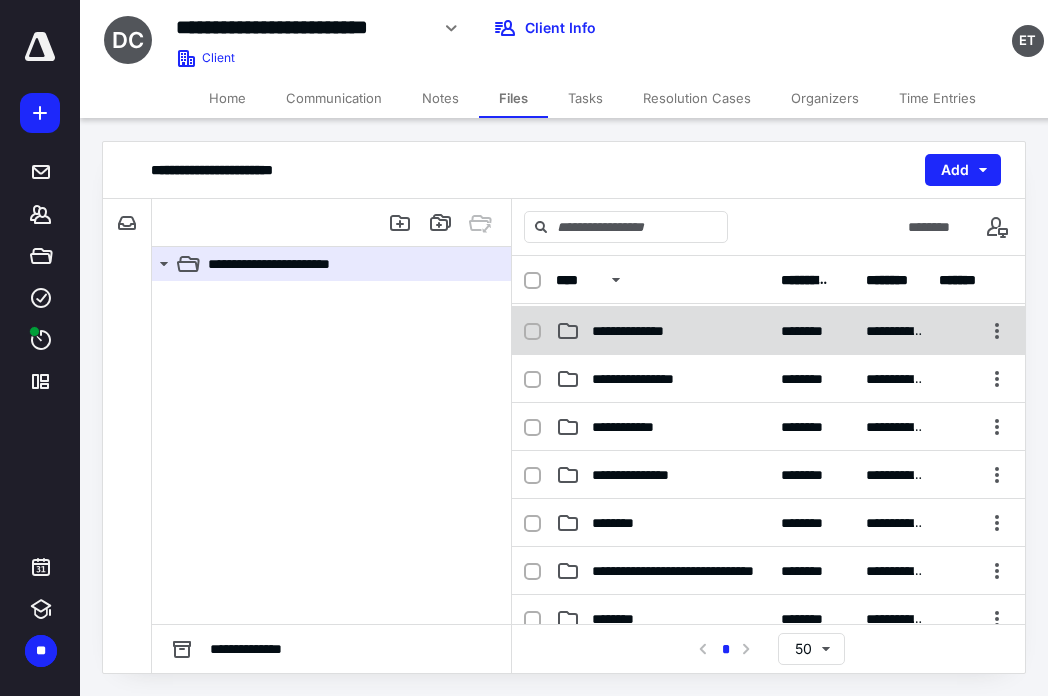 checkbox on "true" 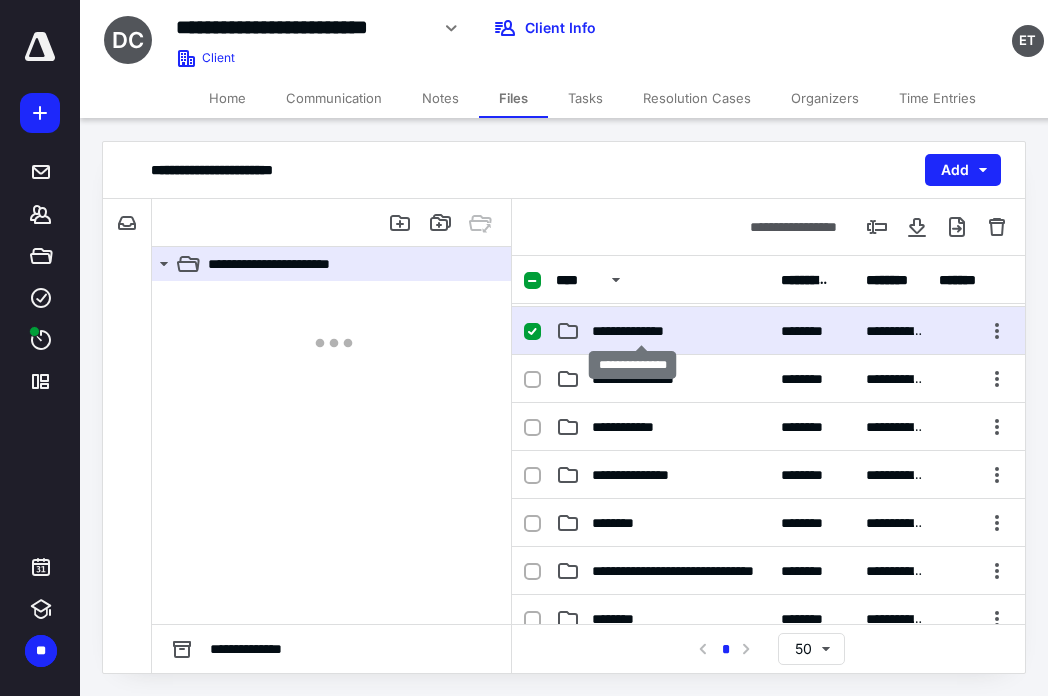 click on "**********" at bounding box center (641, 331) 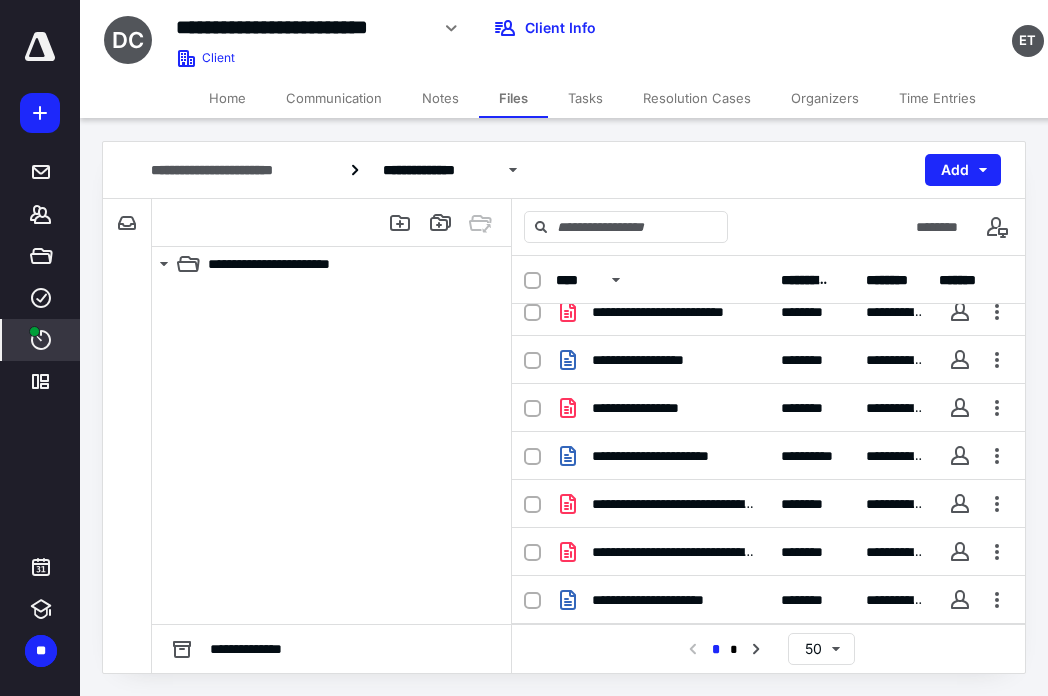 scroll, scrollTop: 2080, scrollLeft: 0, axis: vertical 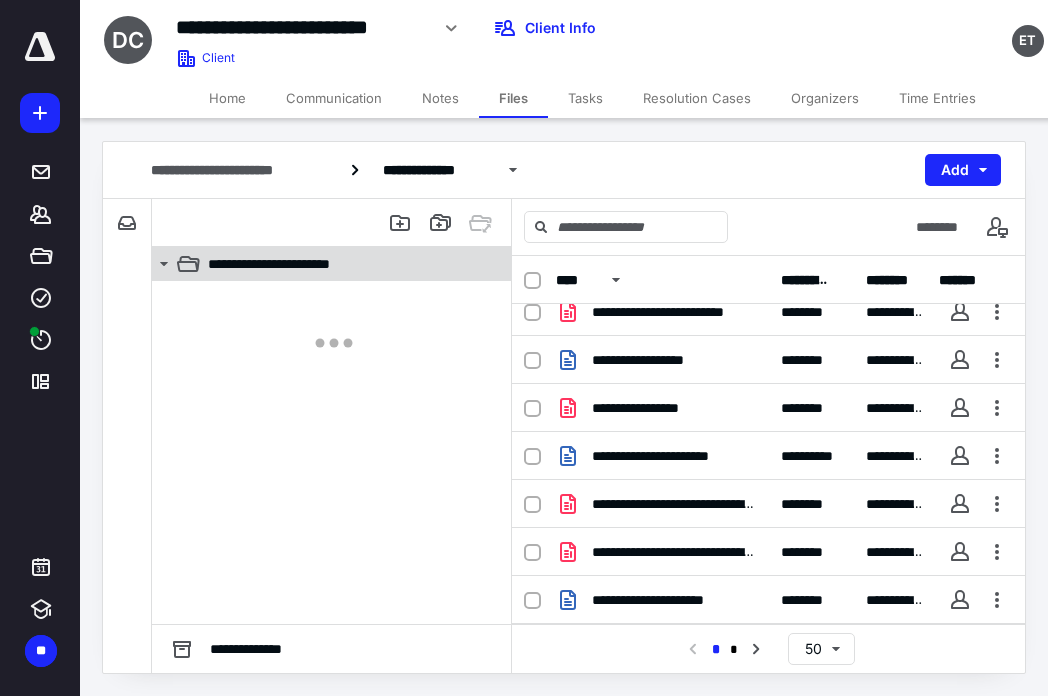 click 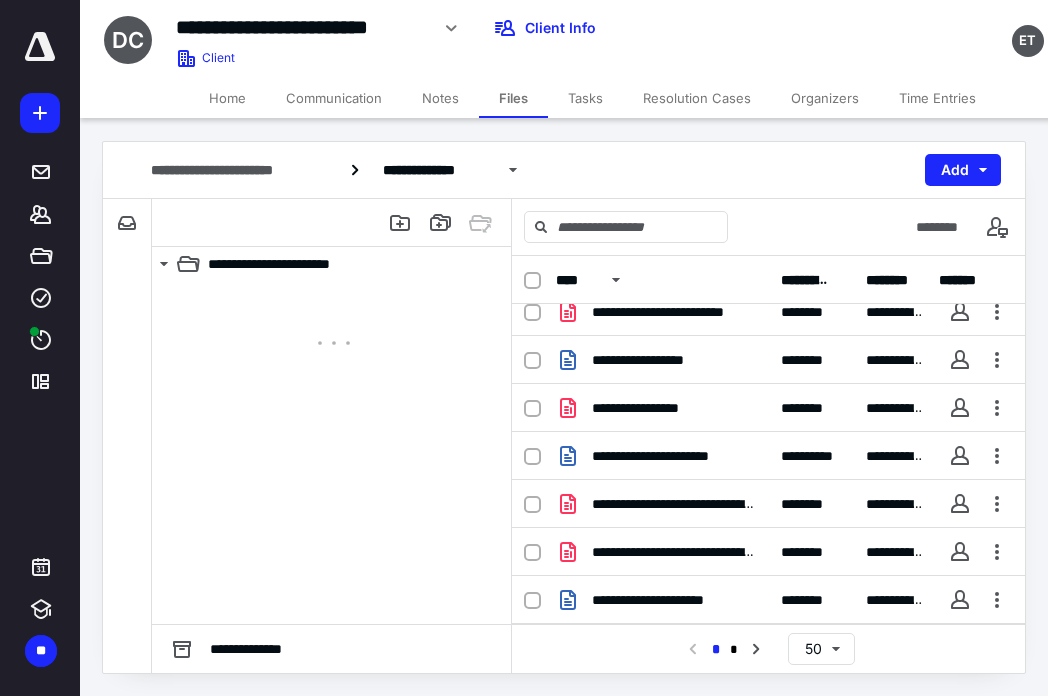 scroll, scrollTop: 2080, scrollLeft: 0, axis: vertical 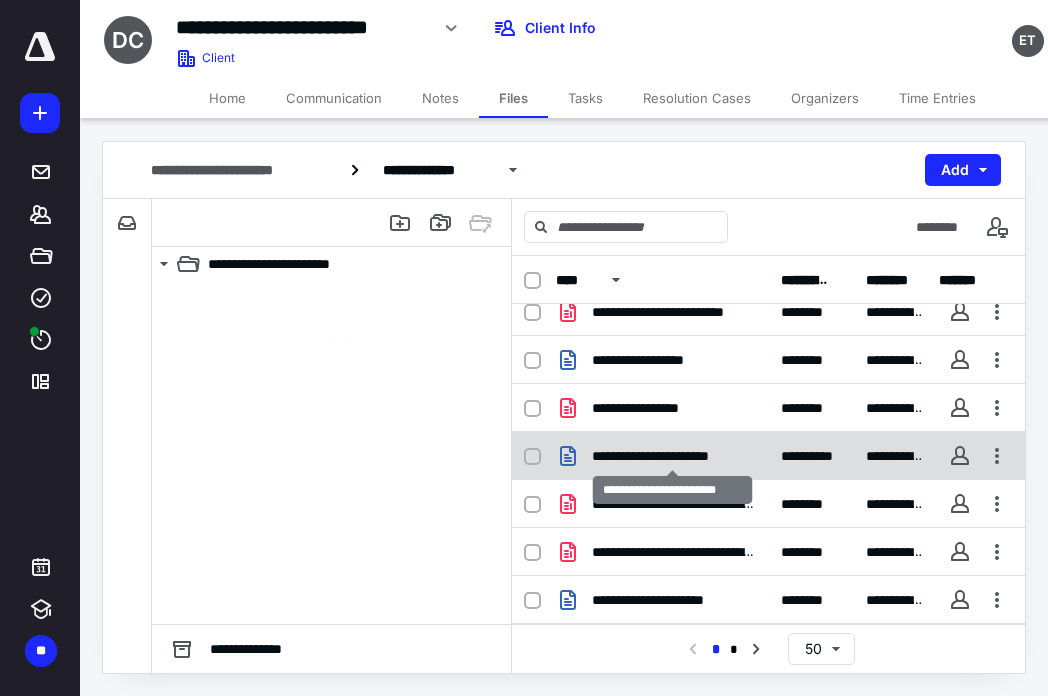click on "**********" at bounding box center (672, 456) 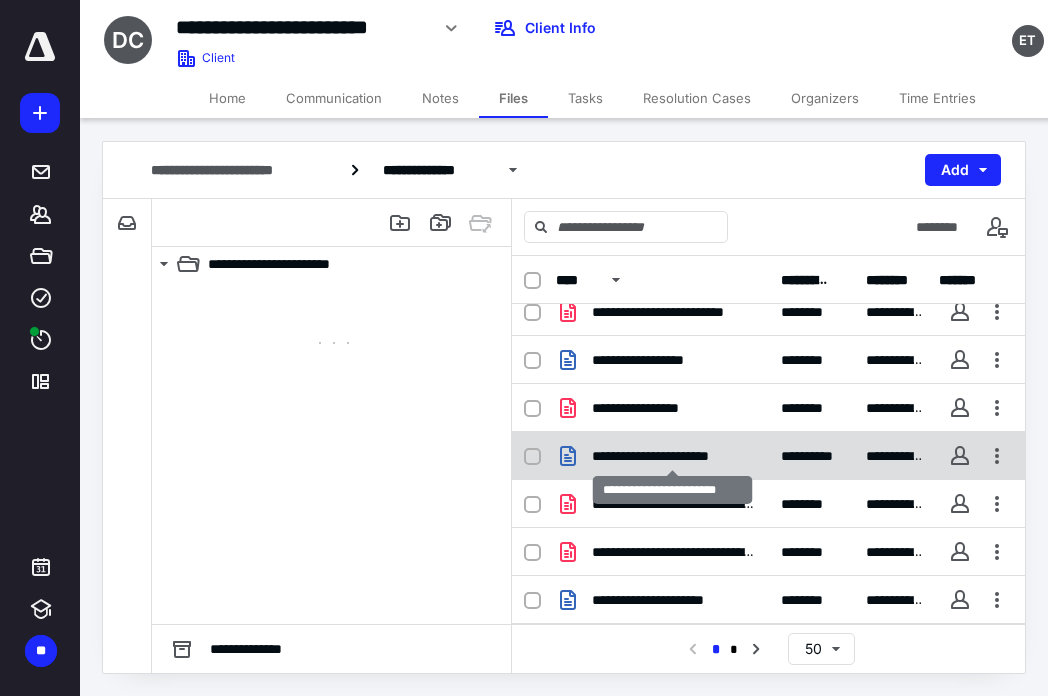 checkbox on "true" 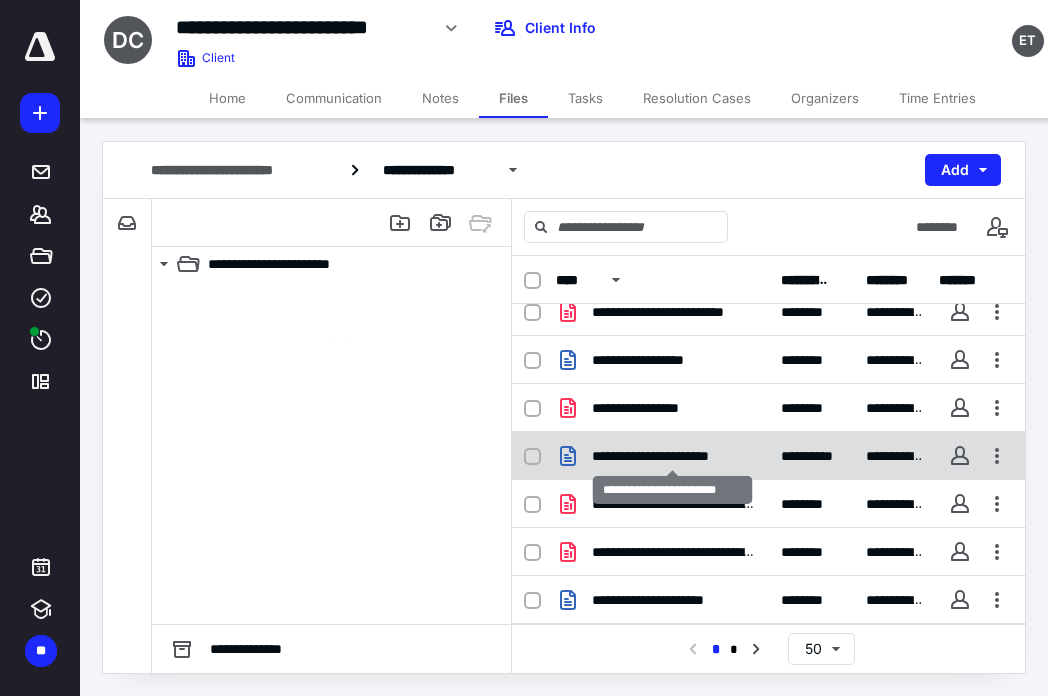 click on "**********" at bounding box center (672, 456) 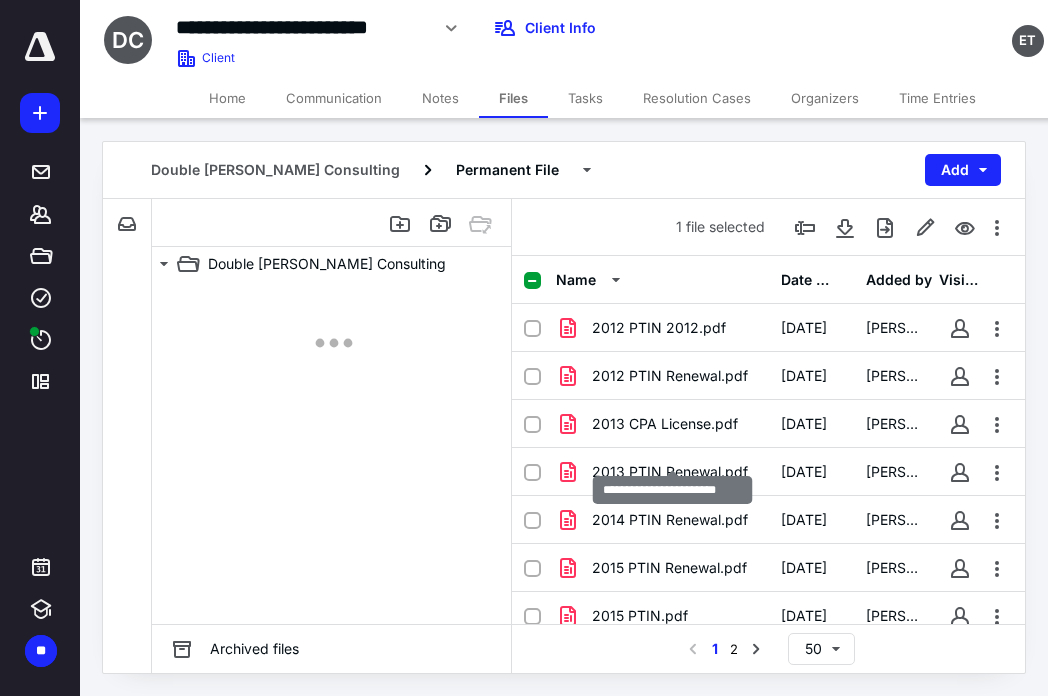 scroll, scrollTop: 2080, scrollLeft: 0, axis: vertical 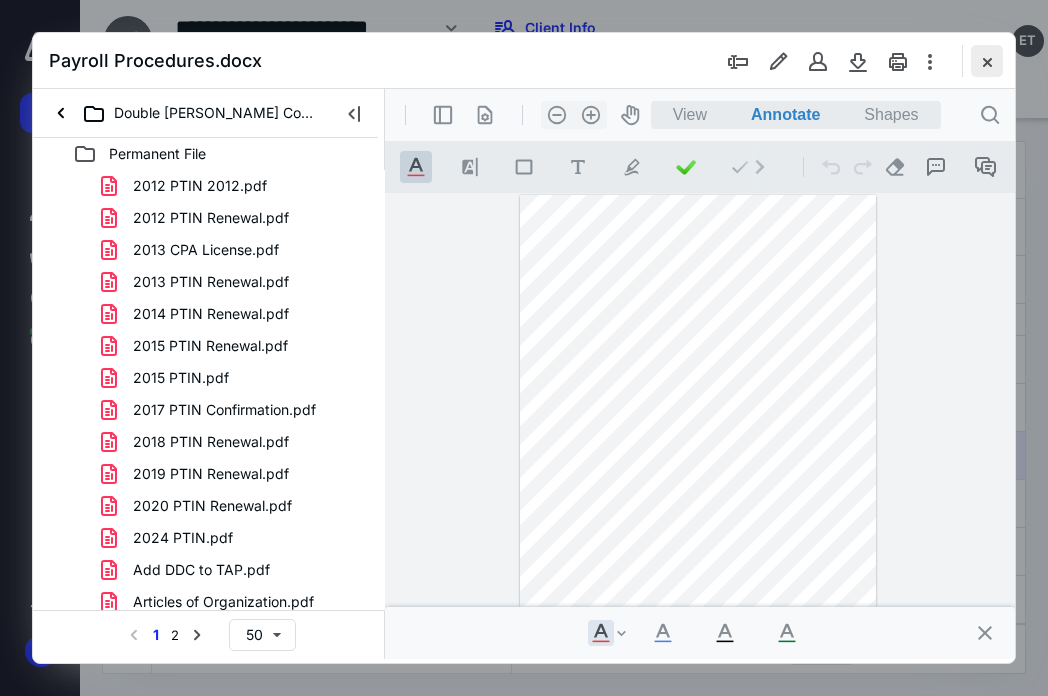 click at bounding box center [987, 61] 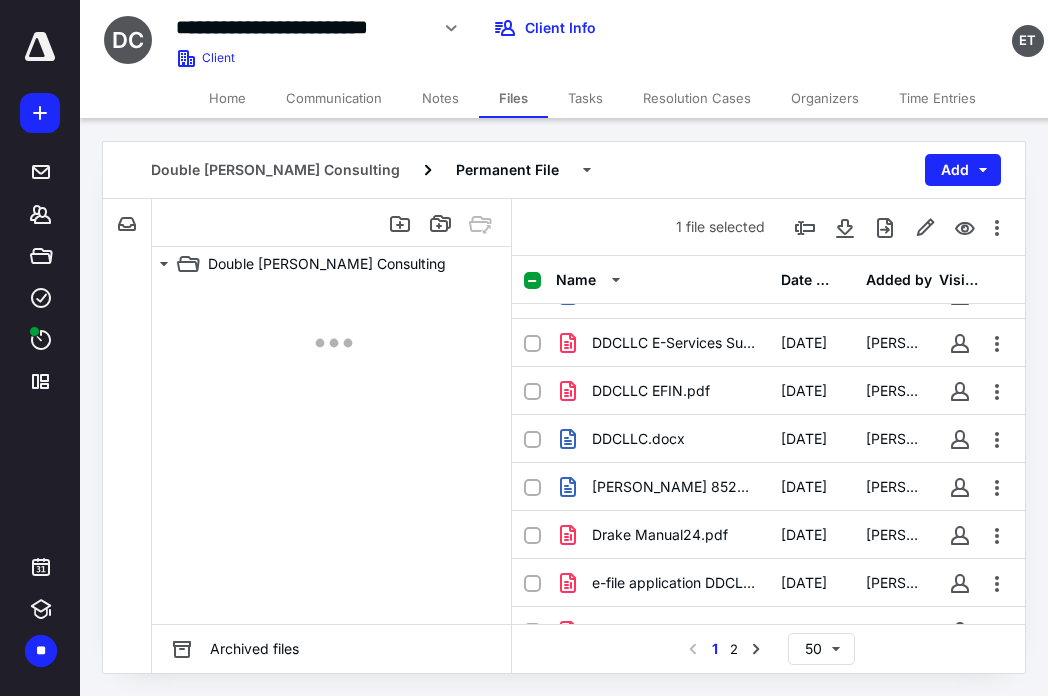 scroll, scrollTop: 946, scrollLeft: 0, axis: vertical 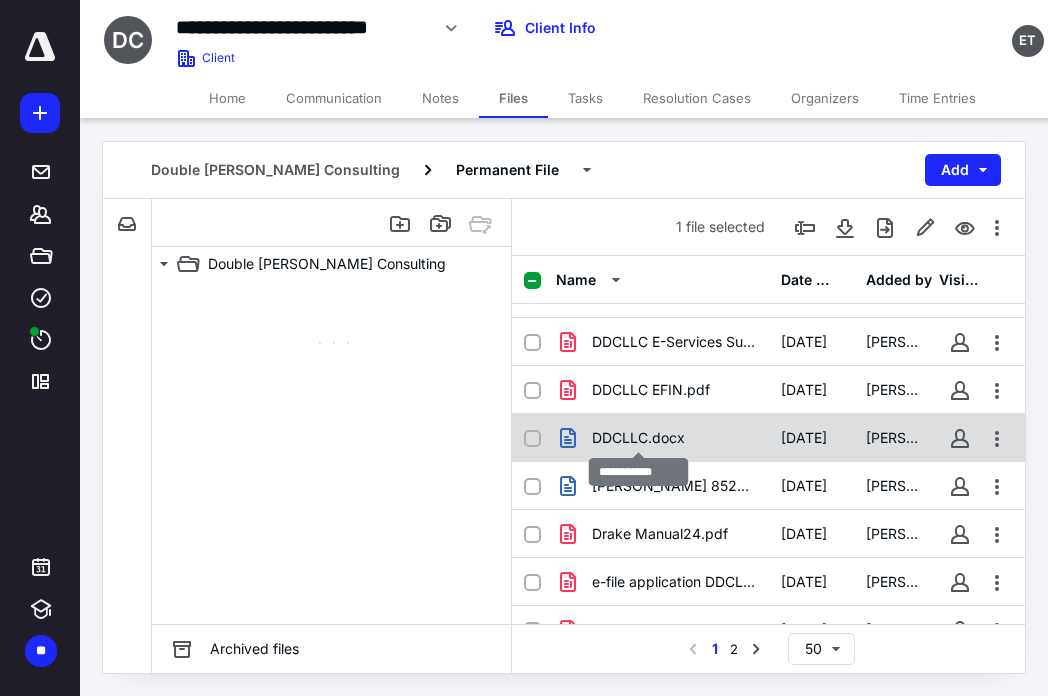 click on "DDCLLC.docx" at bounding box center (638, 438) 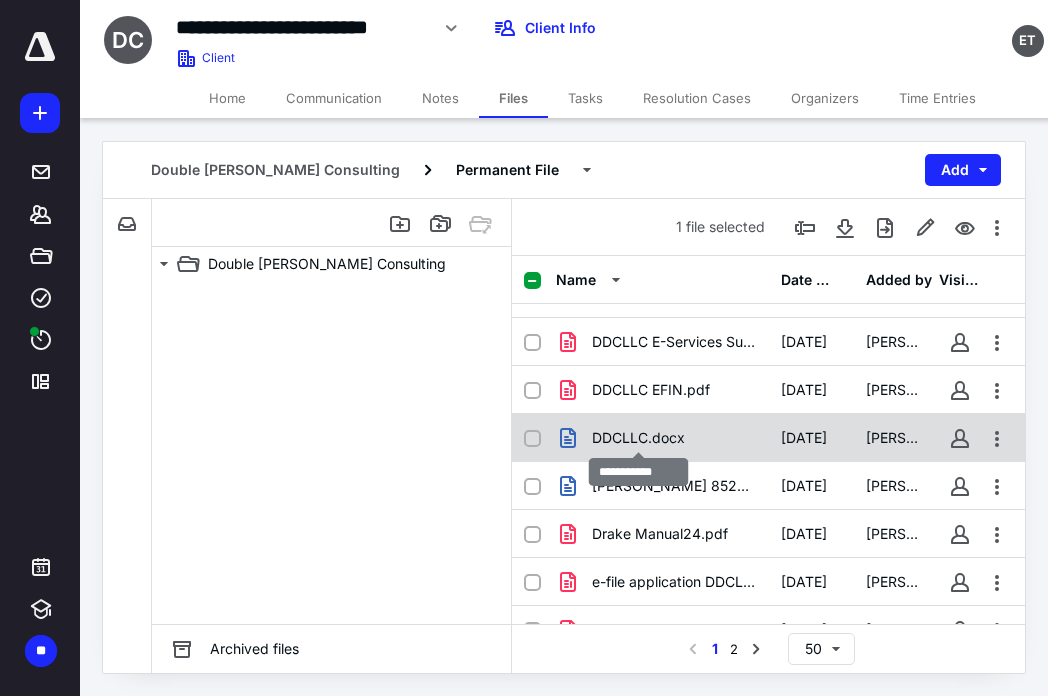 checkbox on "true" 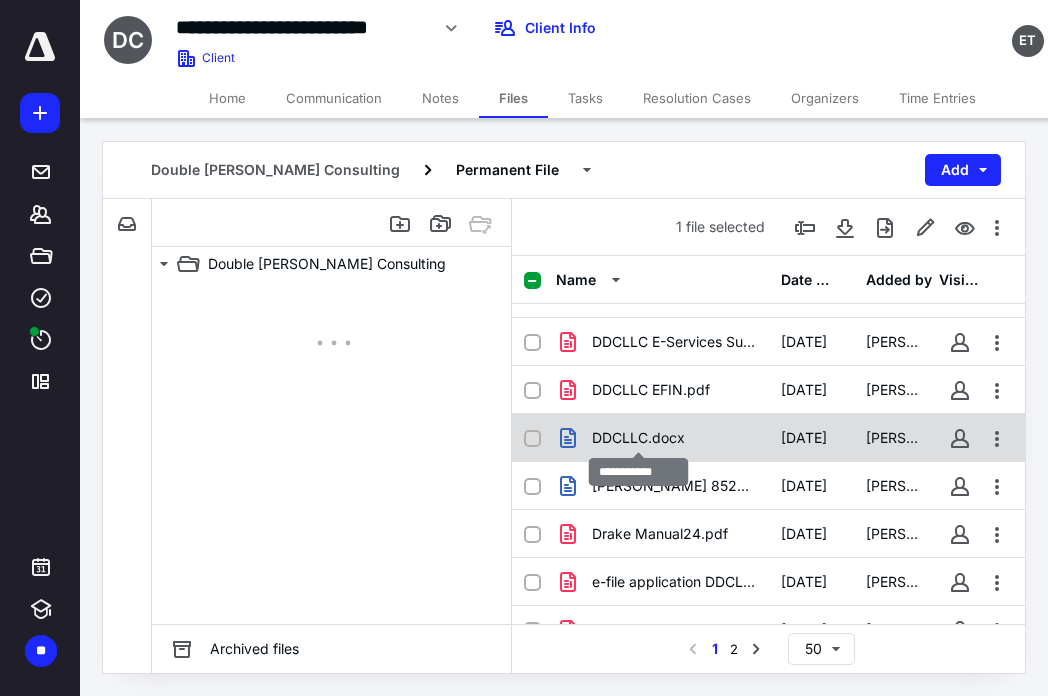 checkbox on "false" 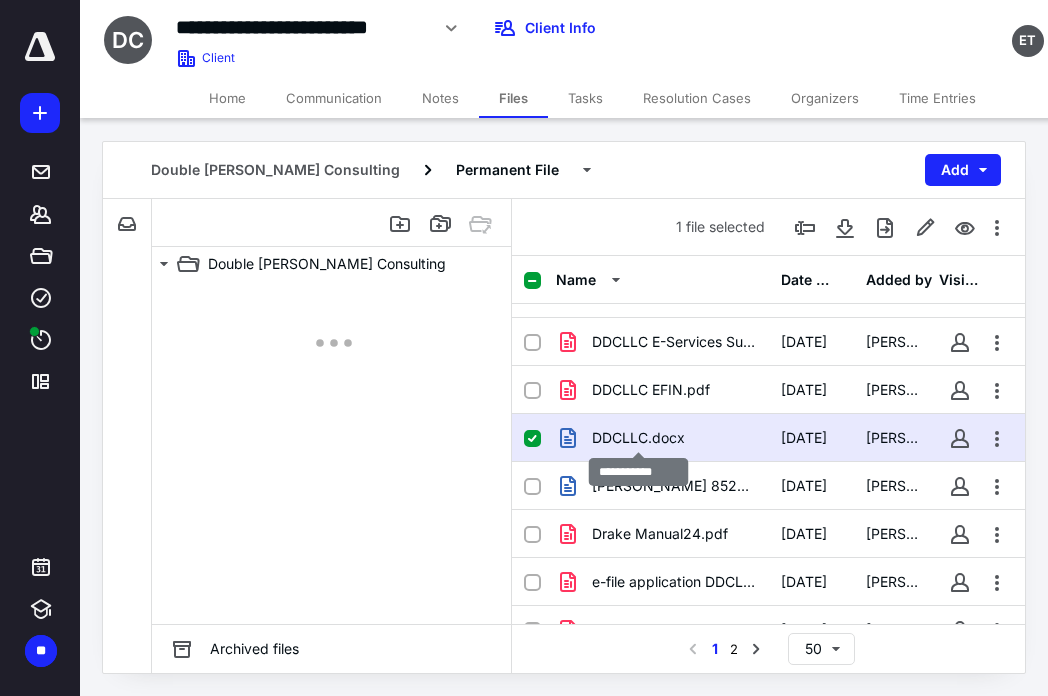 click on "DDCLLC.docx" at bounding box center (638, 438) 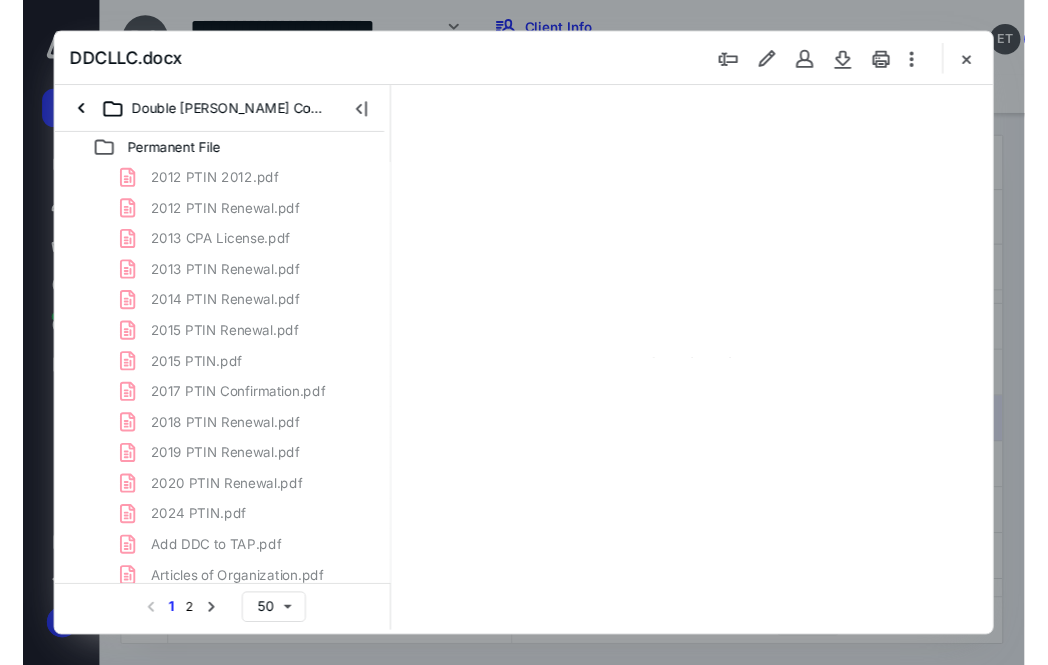 scroll, scrollTop: 0, scrollLeft: 0, axis: both 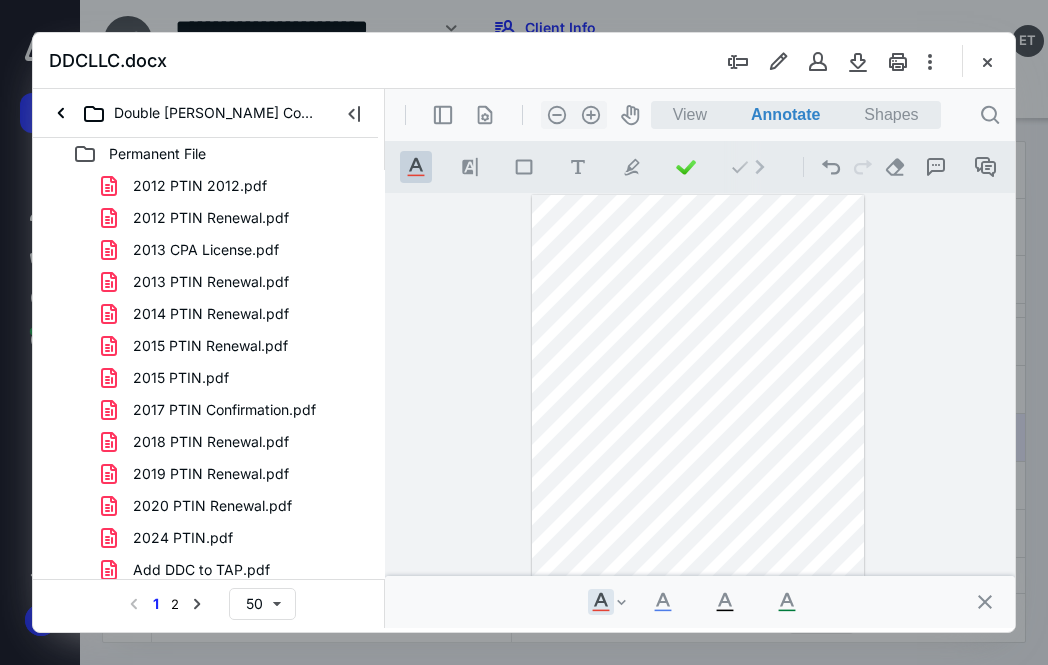 click at bounding box center (698, 410) 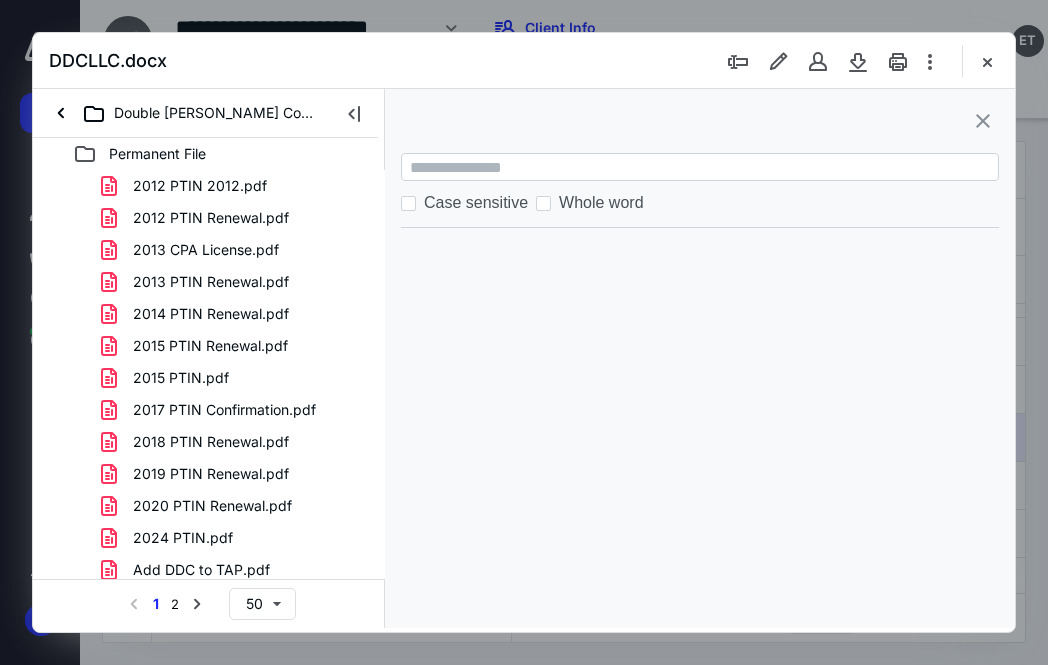 click at bounding box center (983, 121) 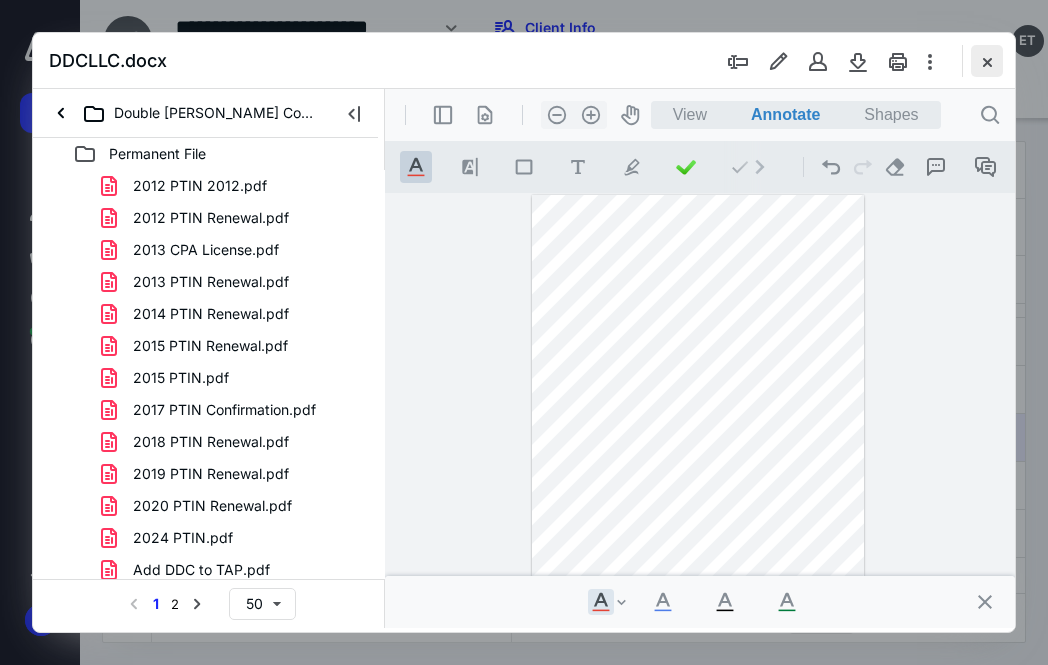 click at bounding box center (987, 61) 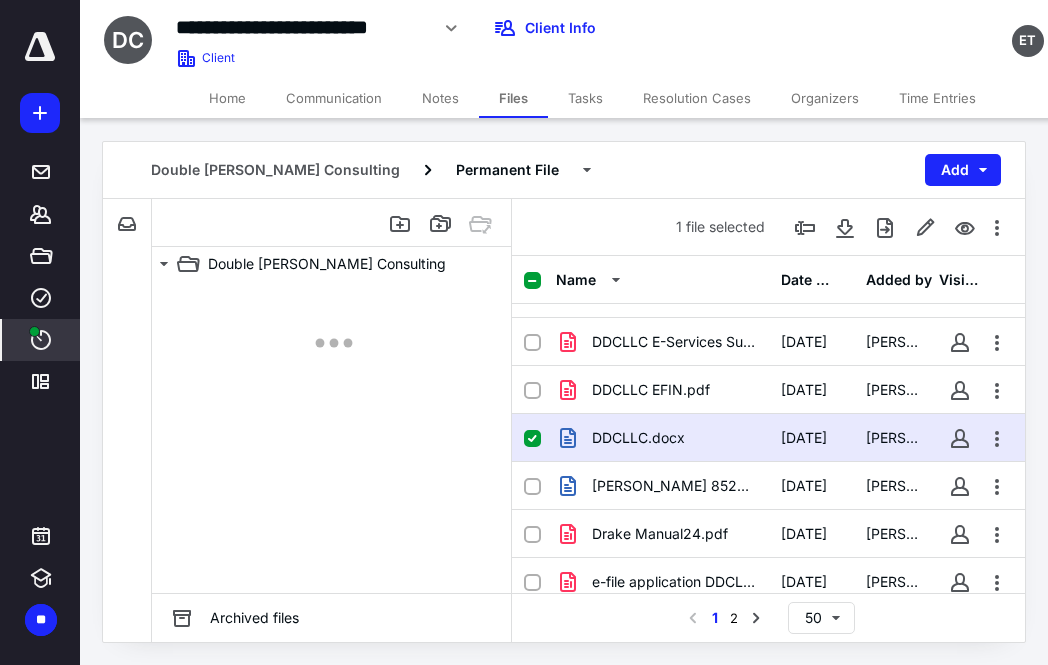 click 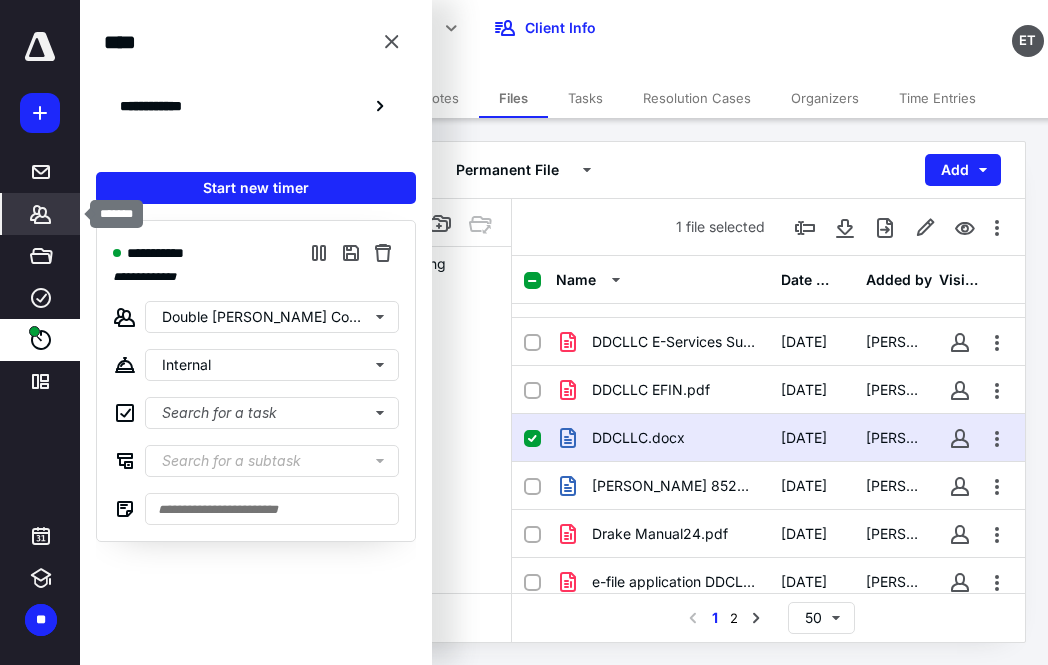 click on "*******" at bounding box center [41, 214] 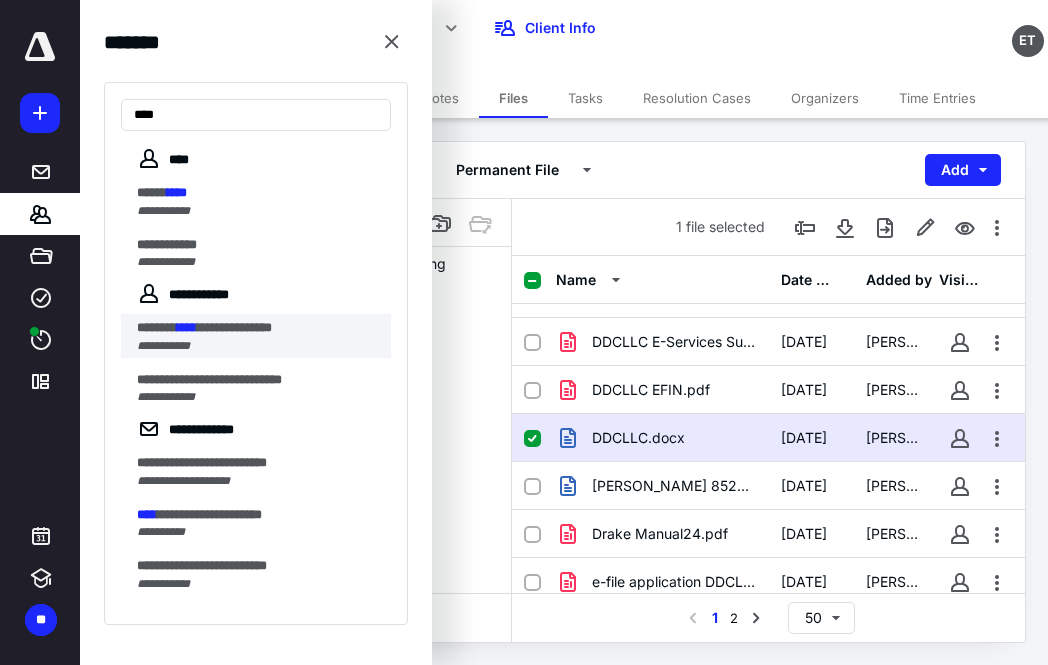 type on "****" 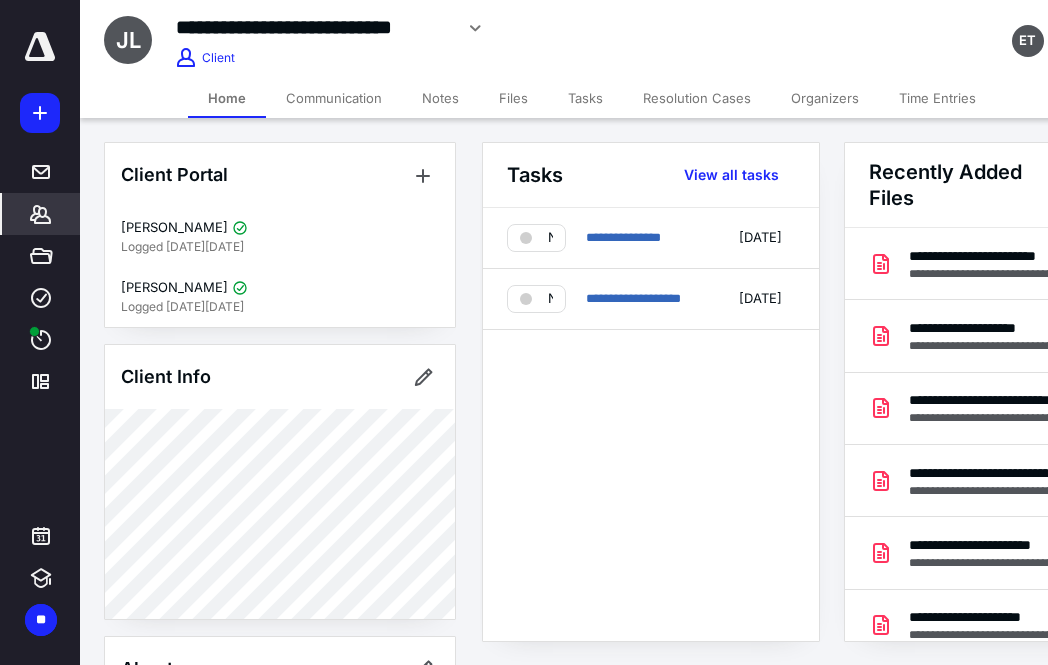 click on "Tasks" at bounding box center (585, 98) 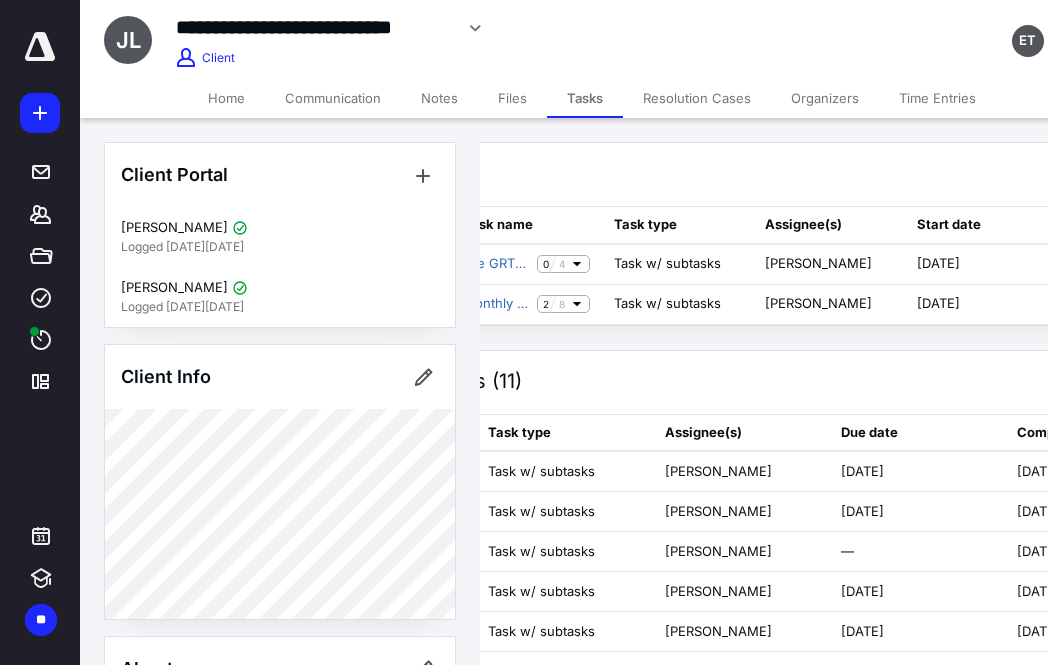 scroll, scrollTop: 0, scrollLeft: 20, axis: horizontal 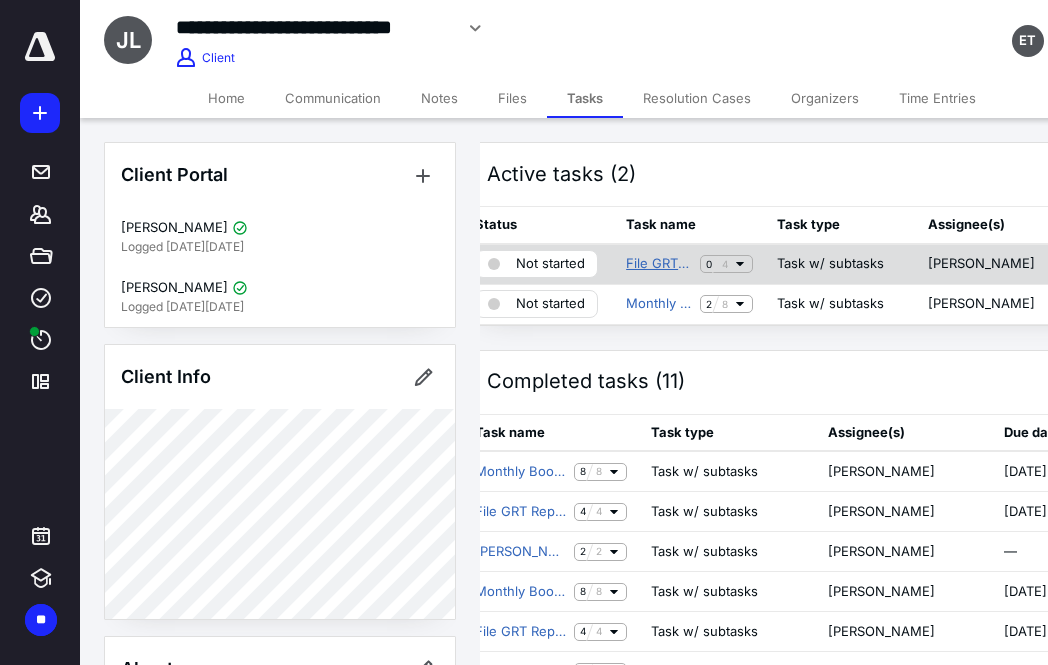 click on "File GRT Report" at bounding box center [659, 264] 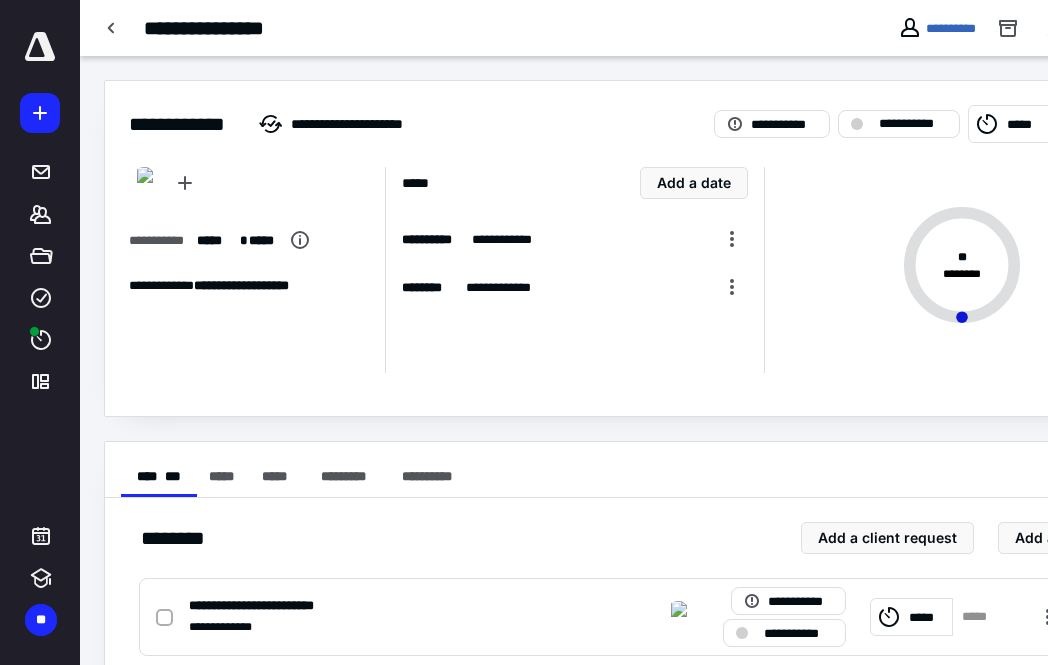 scroll, scrollTop: 0, scrollLeft: 0, axis: both 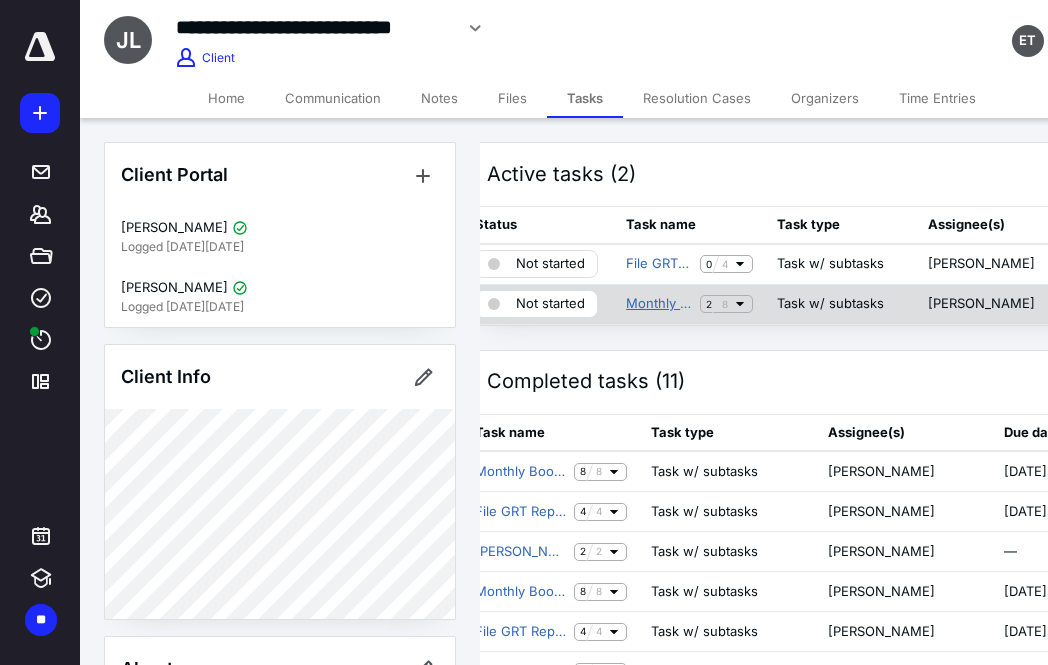 click on "Monthly Bookkeeping" at bounding box center (659, 304) 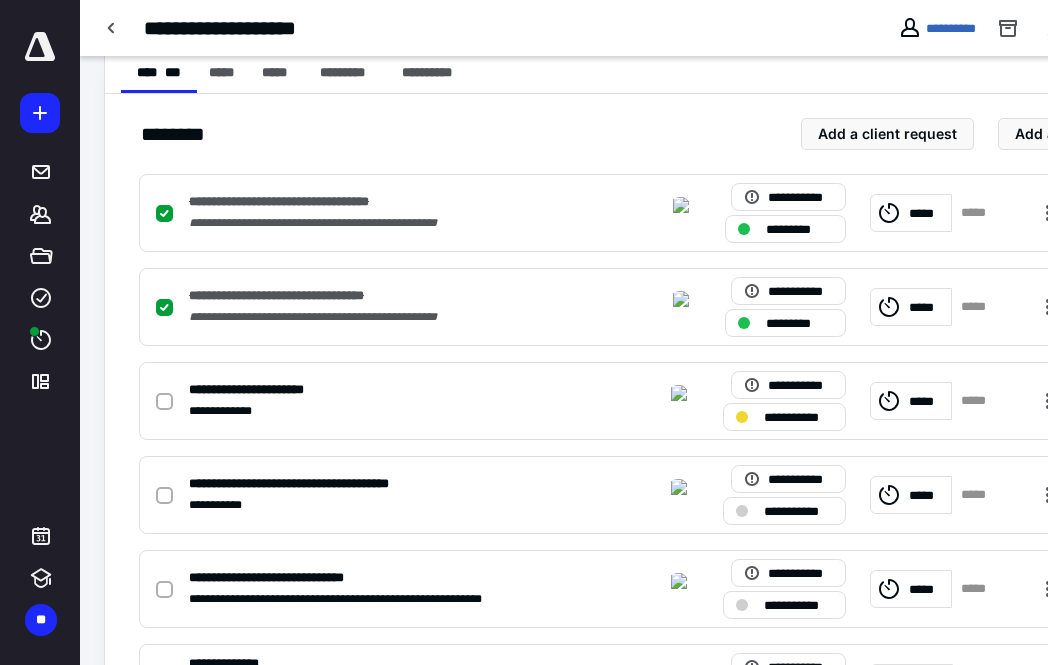 scroll, scrollTop: 405, scrollLeft: 0, axis: vertical 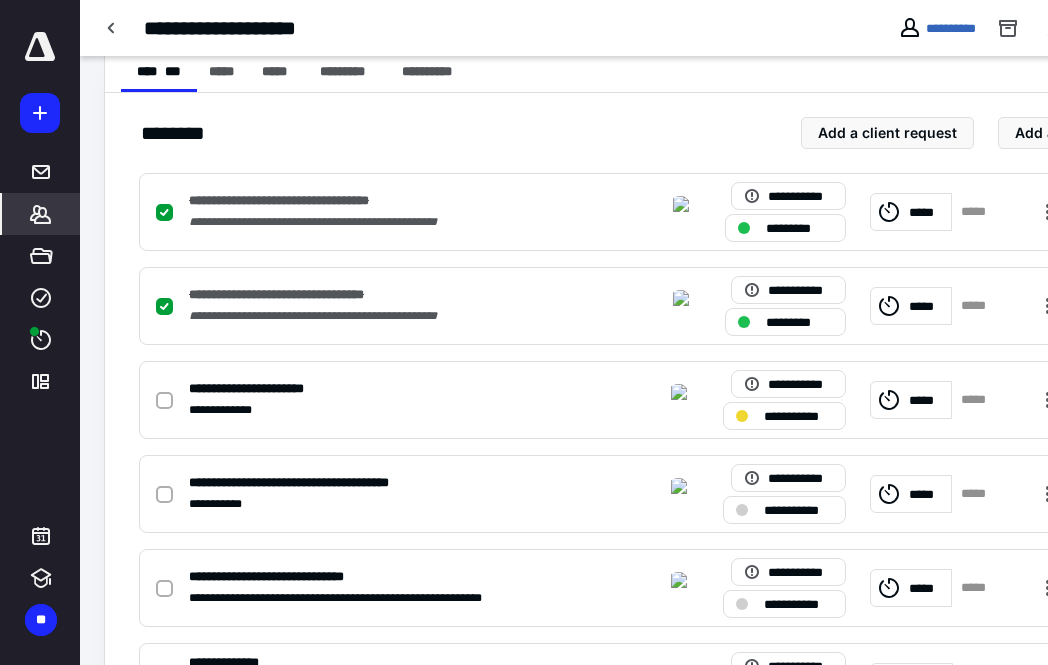 click 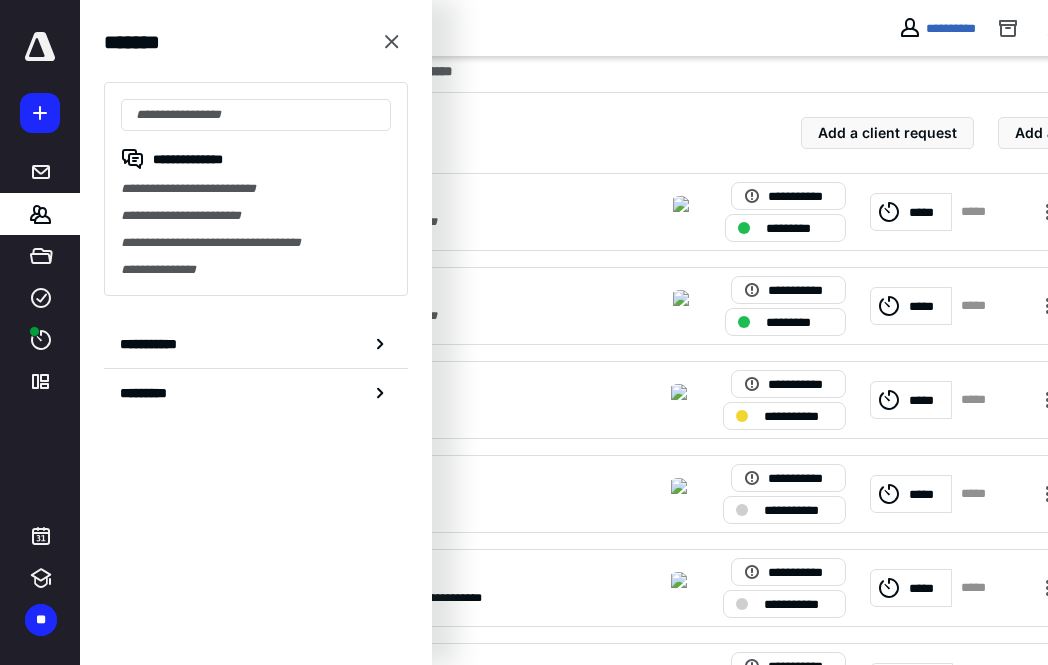 click on "**********" at bounding box center (256, 215) 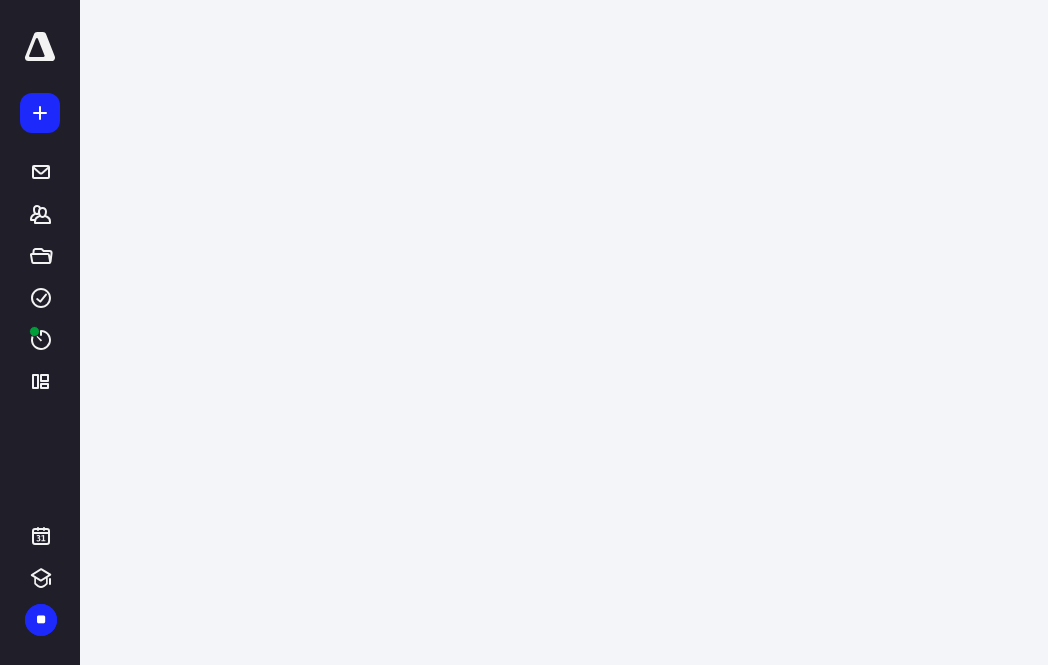 scroll, scrollTop: 0, scrollLeft: 0, axis: both 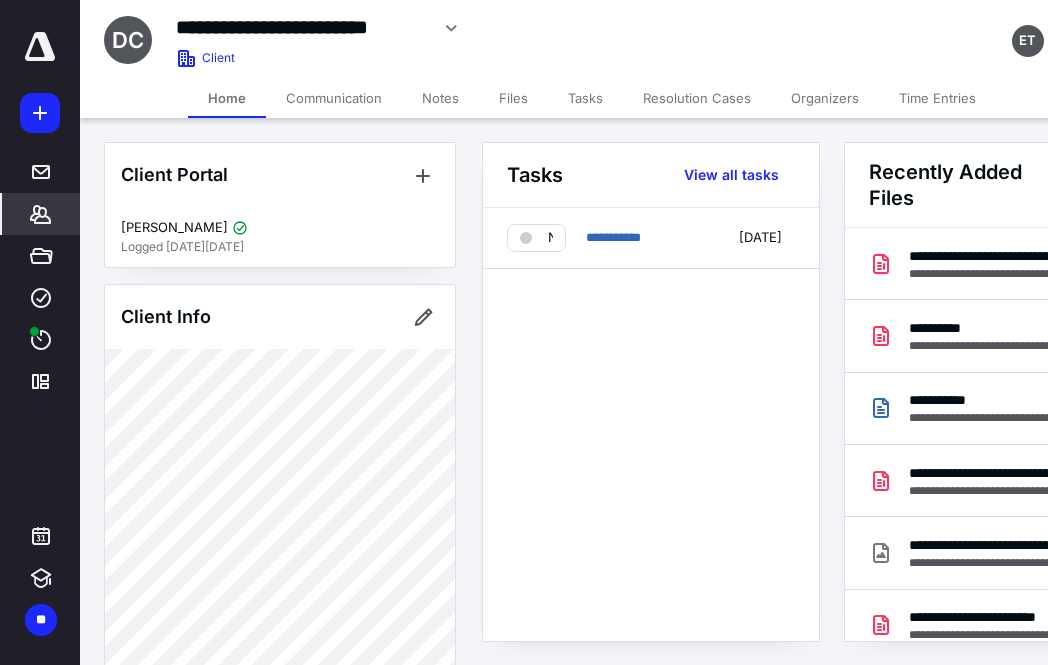 click on "Files" at bounding box center [513, 98] 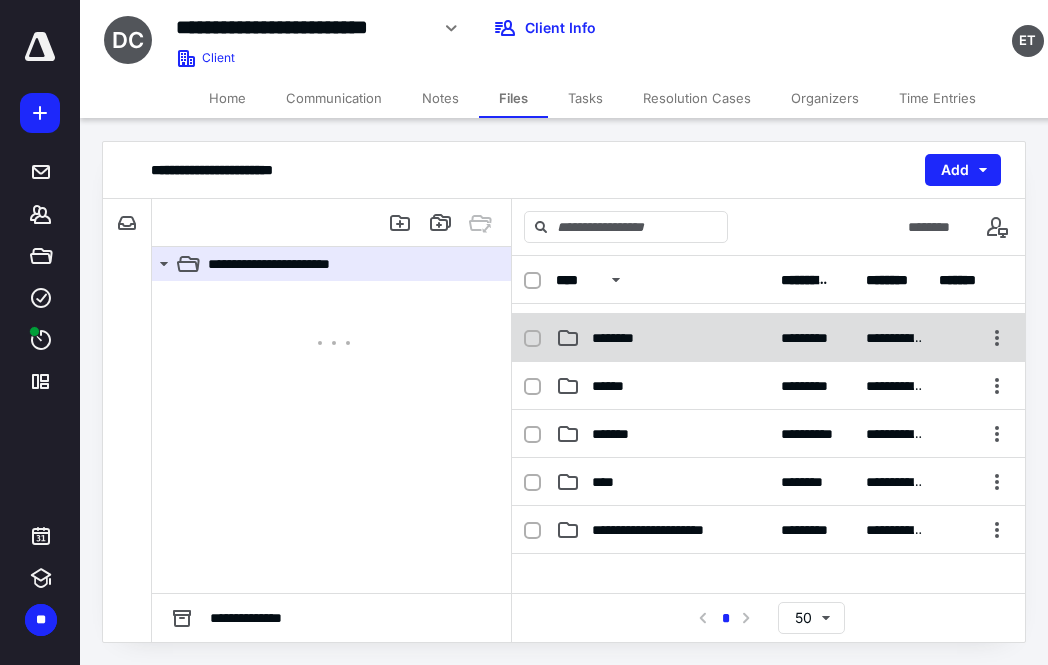 scroll, scrollTop: 1360, scrollLeft: 0, axis: vertical 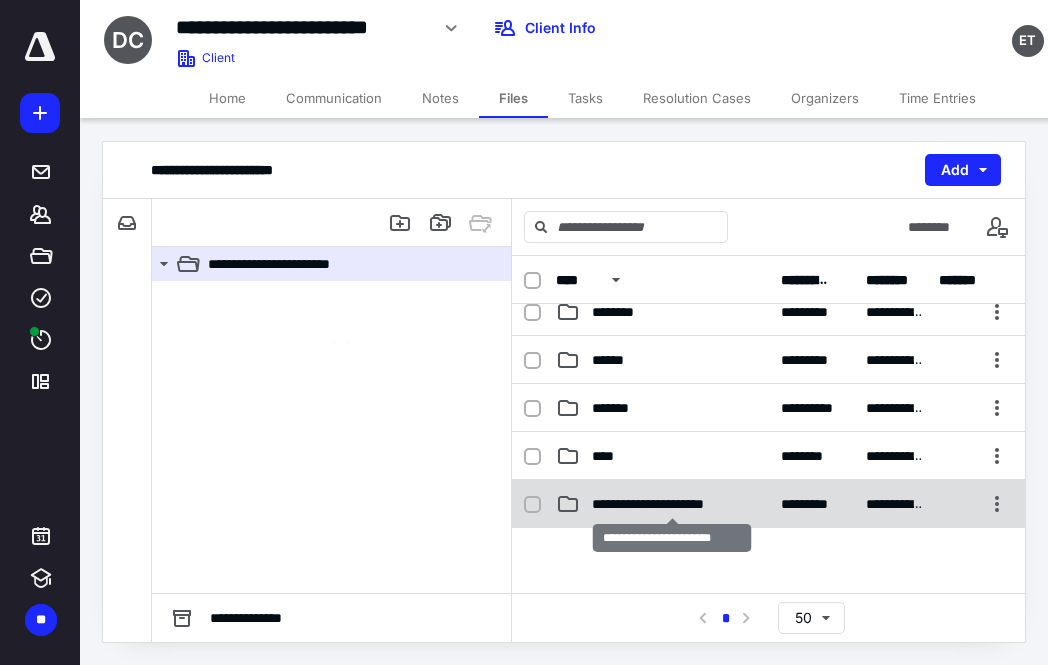 click on "**********" at bounding box center (672, 504) 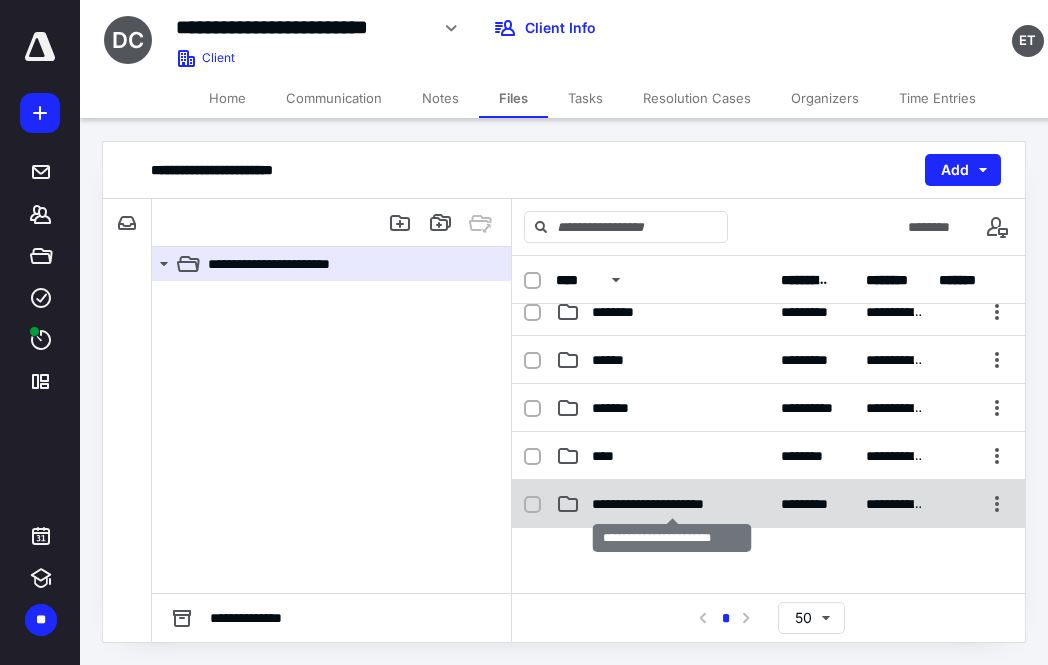 checkbox on "true" 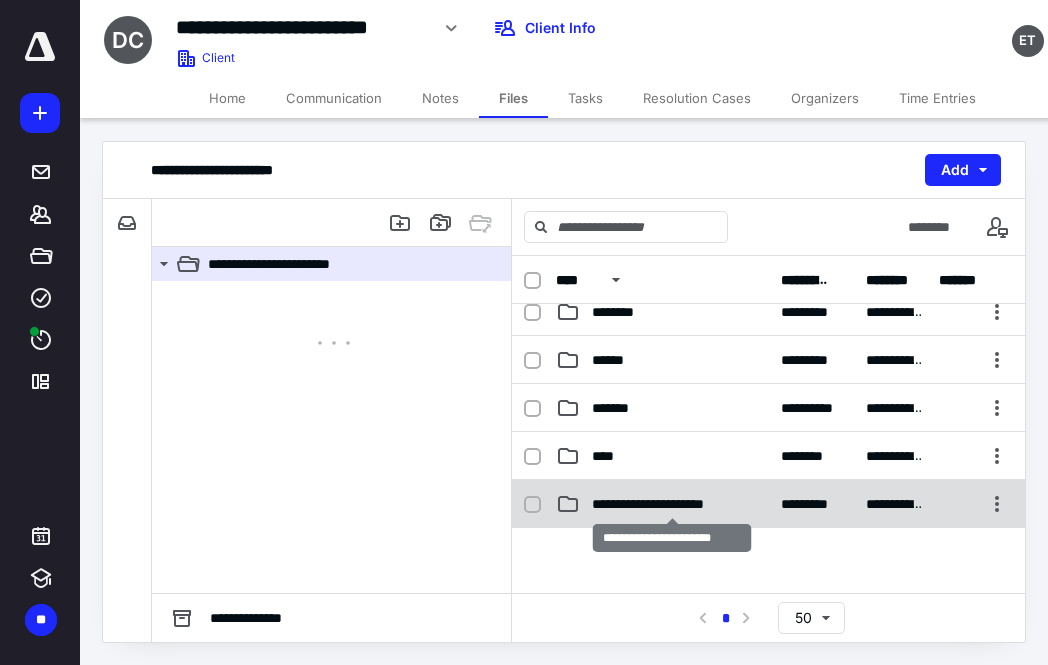 click on "**********" at bounding box center (672, 504) 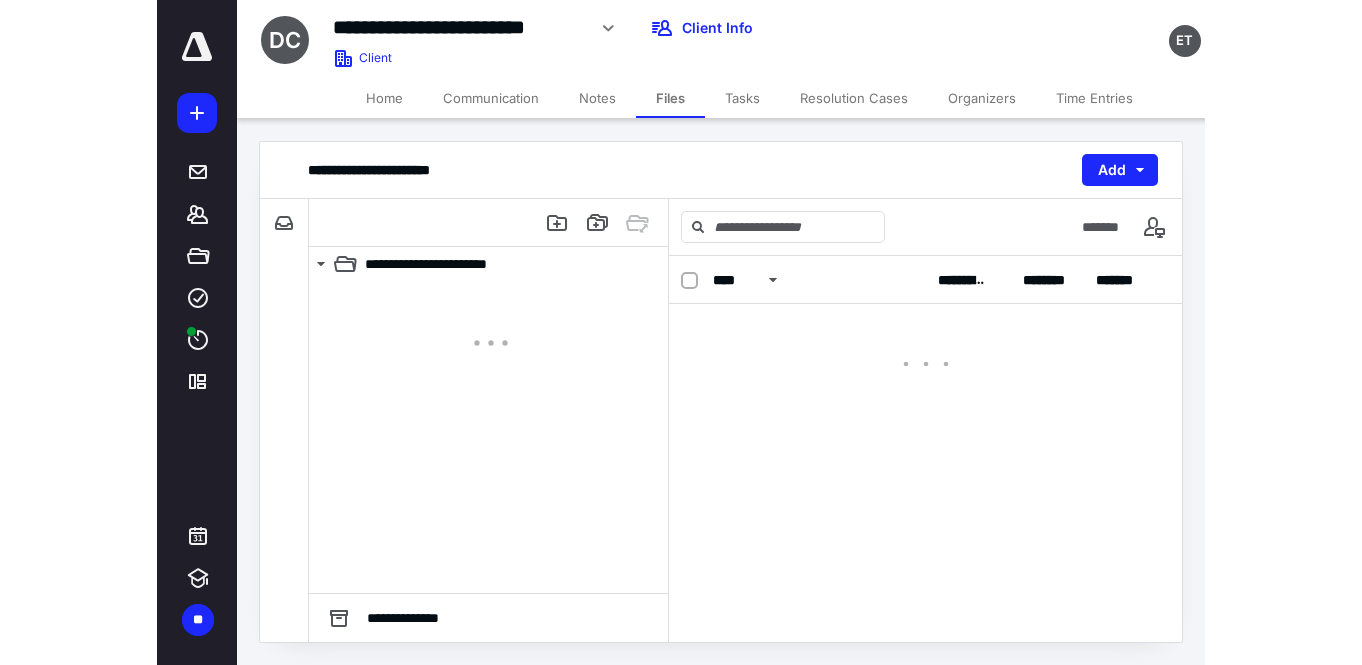 scroll, scrollTop: 0, scrollLeft: 0, axis: both 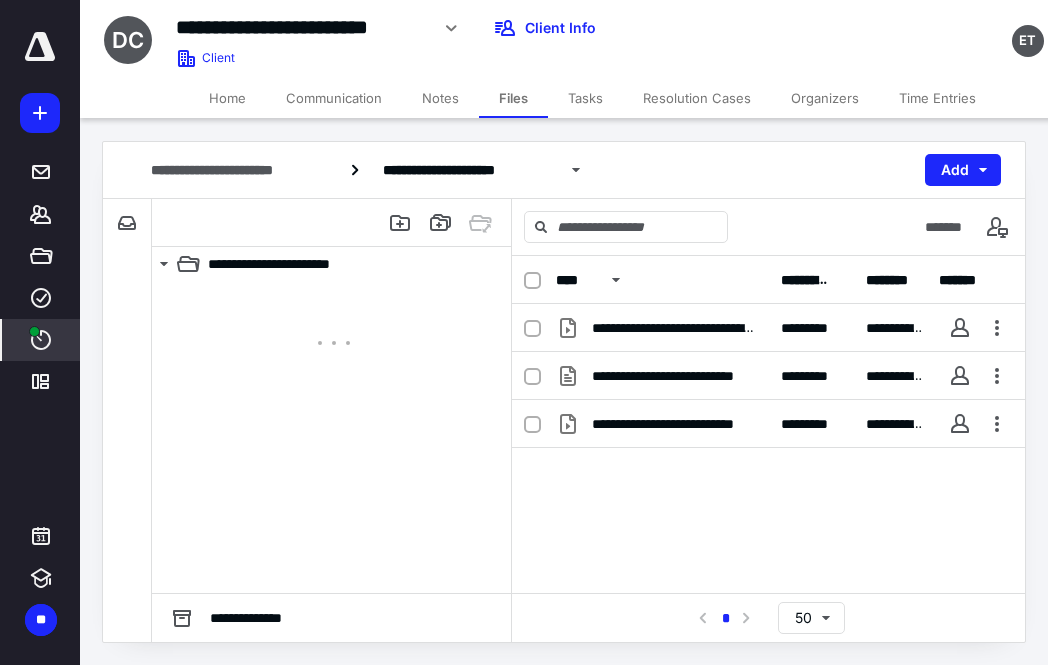 click 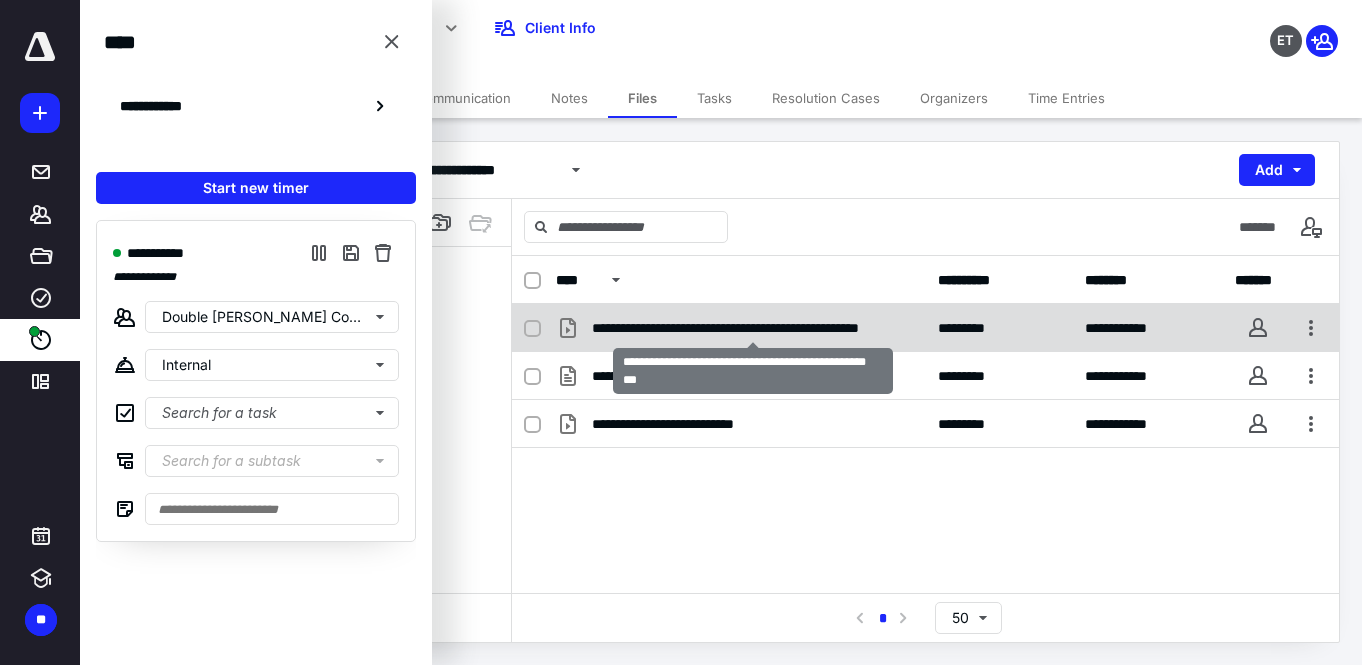 click on "**********" at bounding box center (753, 328) 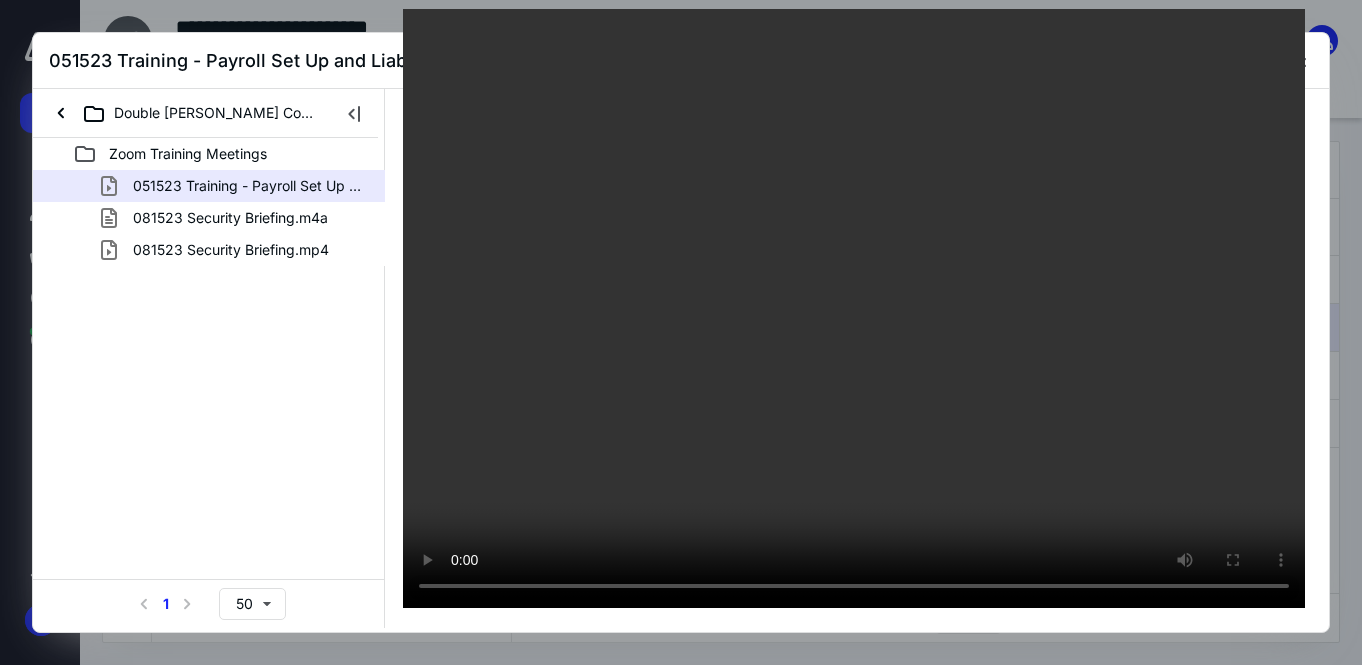 click at bounding box center (854, 308) 